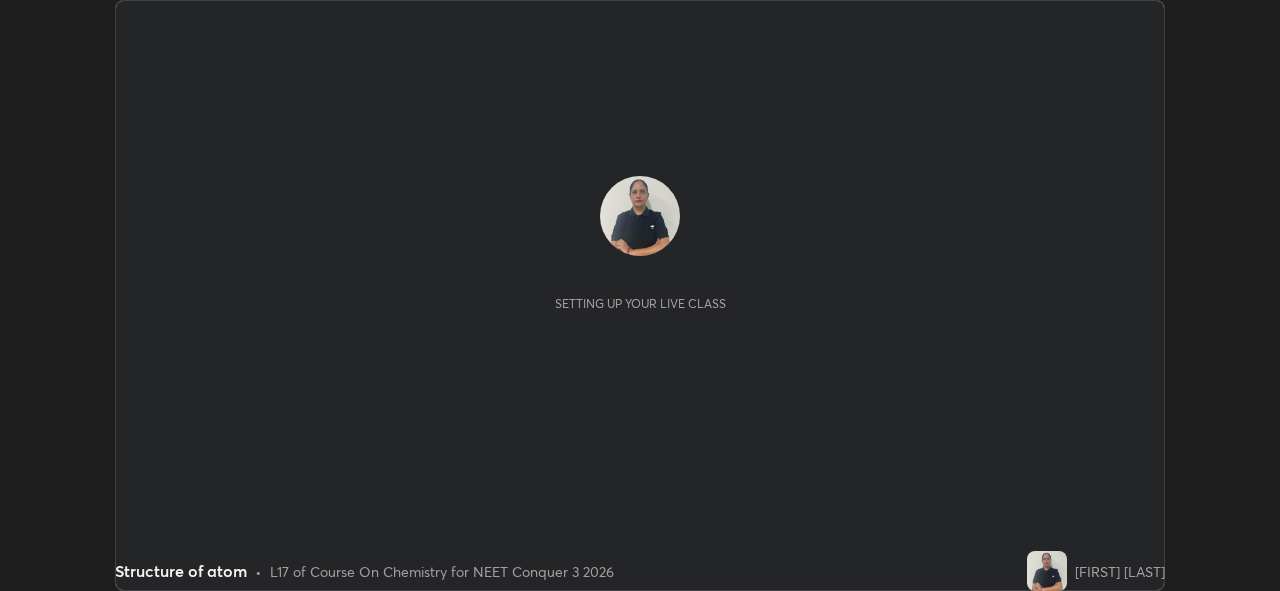 scroll, scrollTop: 0, scrollLeft: 0, axis: both 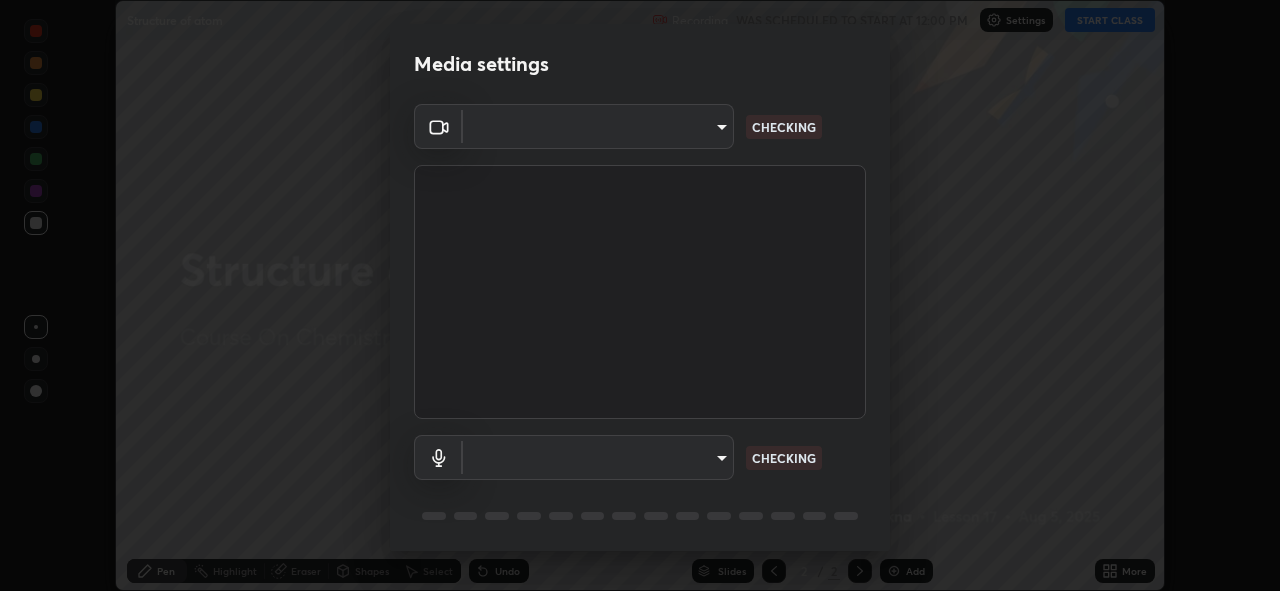 type on "f998bc4046c61b158ae604da705546672abda0c1808058386527230685057052" 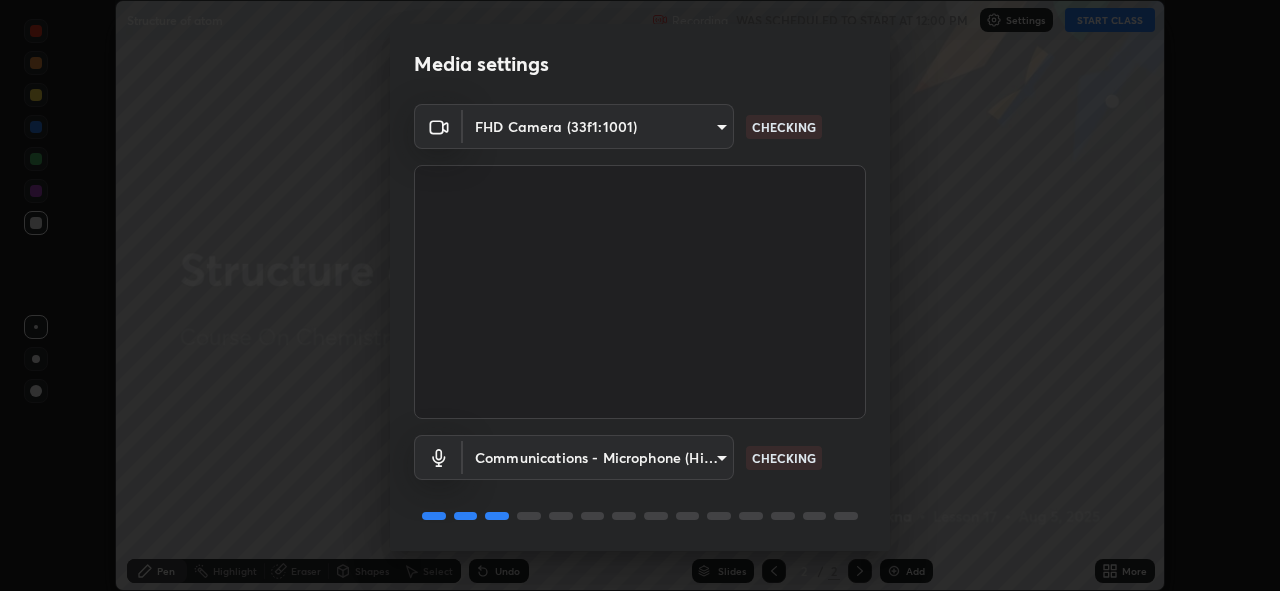 scroll, scrollTop: 65, scrollLeft: 0, axis: vertical 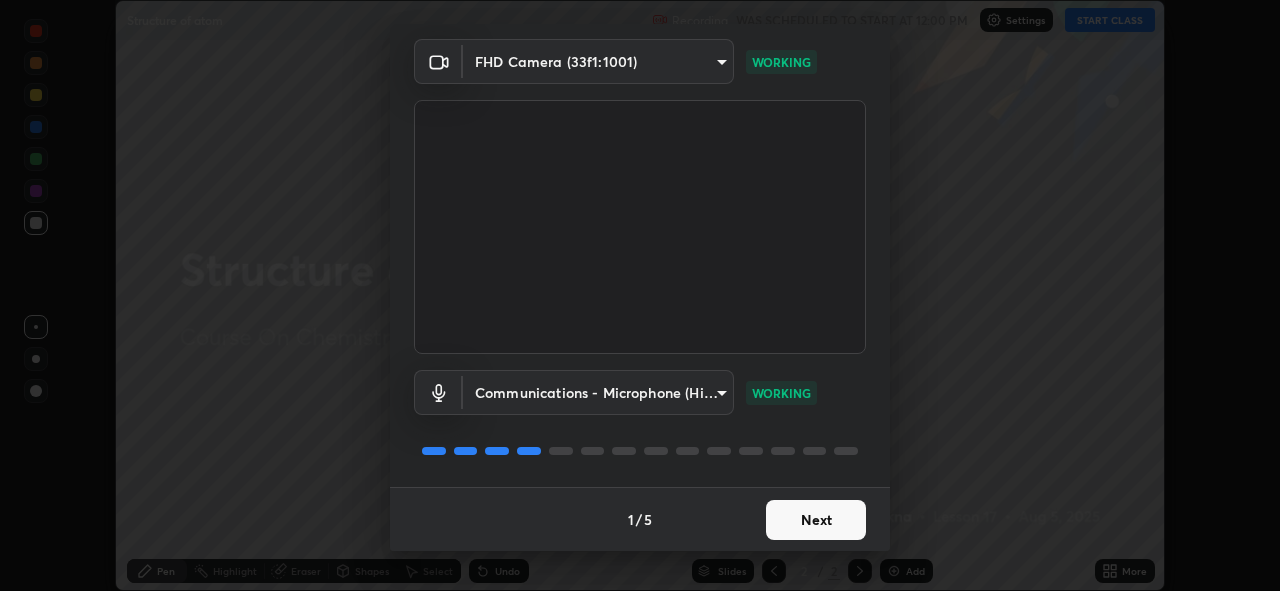 click on "Next" at bounding box center (816, 520) 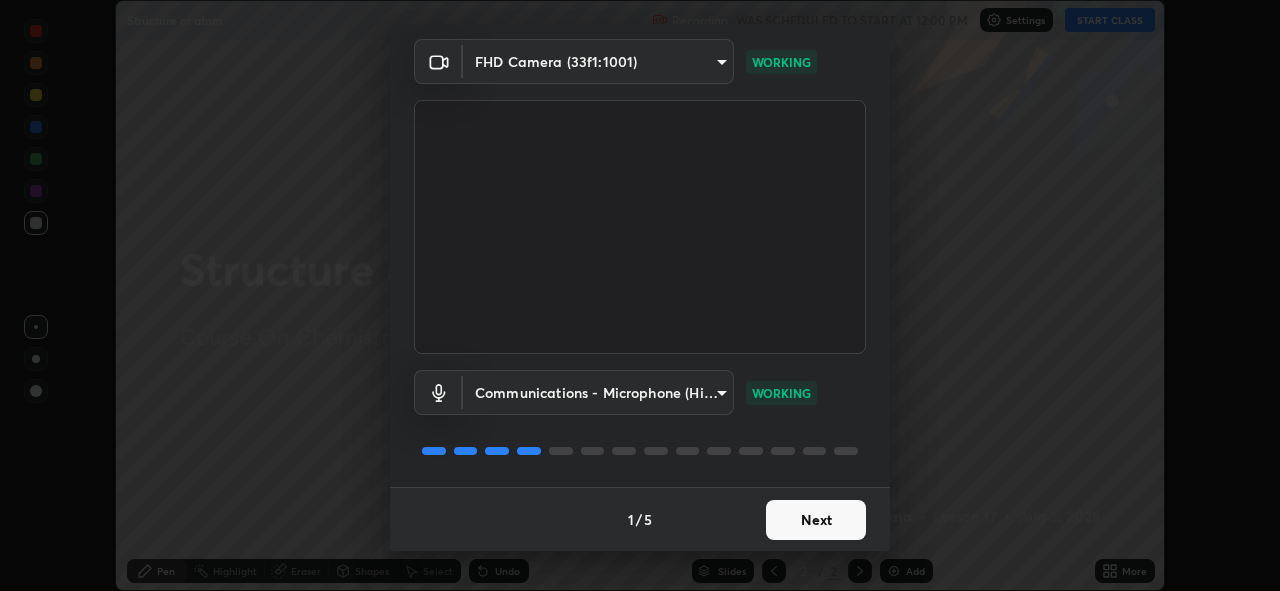 scroll, scrollTop: 0, scrollLeft: 0, axis: both 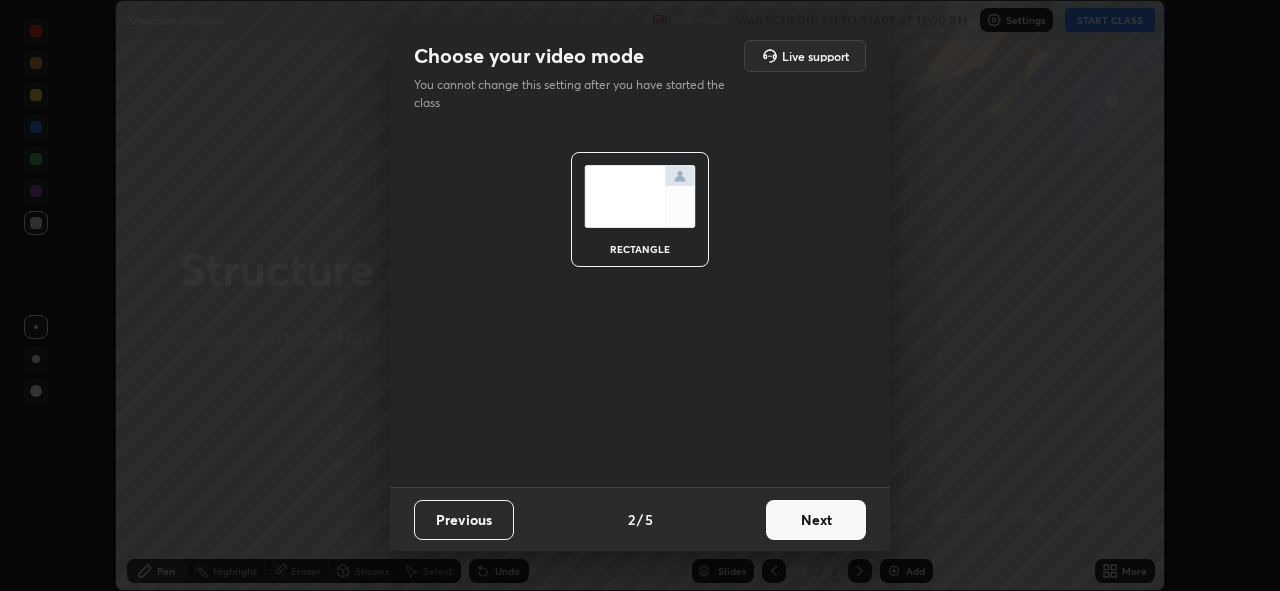 click on "Next" at bounding box center (816, 520) 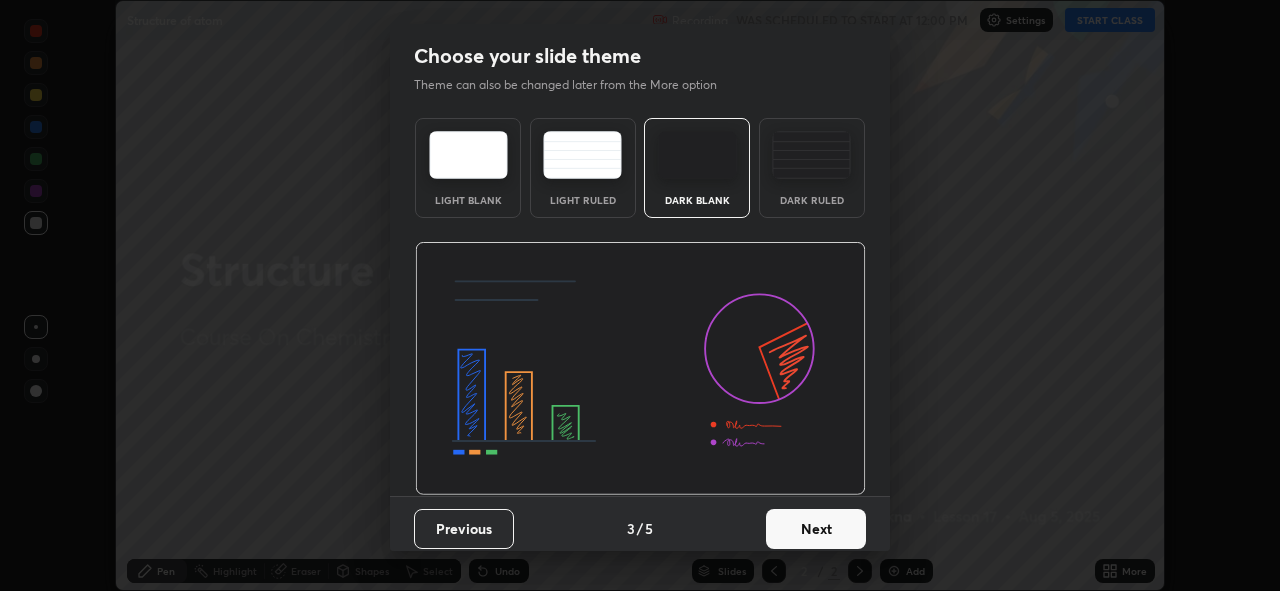 click on "Next" at bounding box center (816, 529) 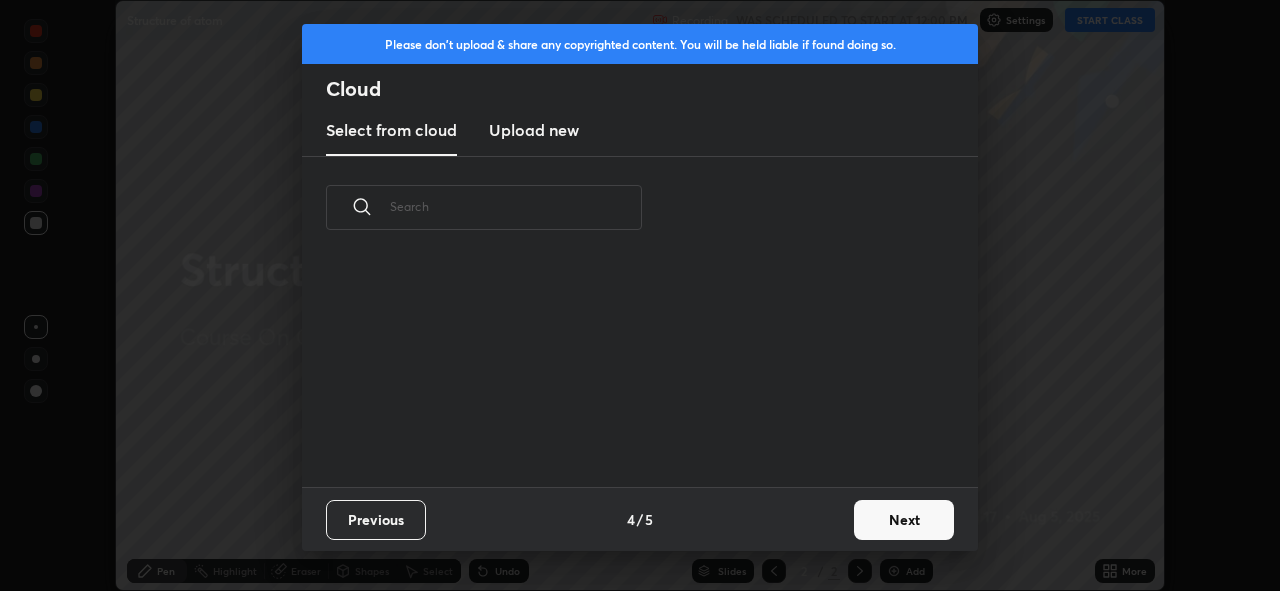 scroll, scrollTop: 7, scrollLeft: 11, axis: both 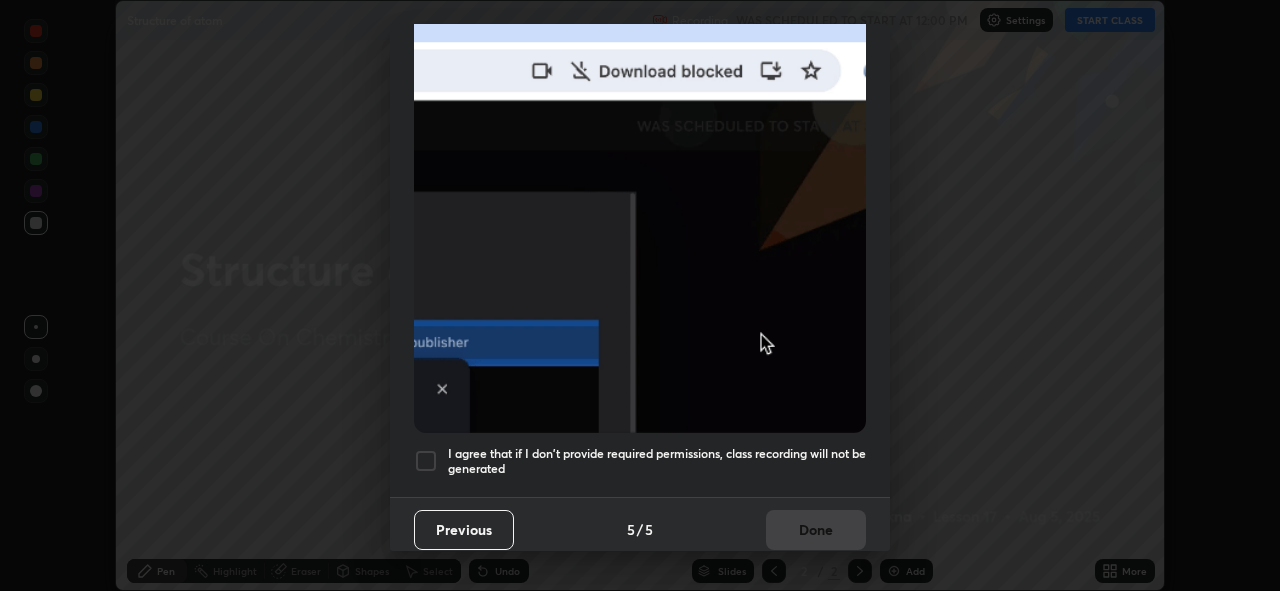 click at bounding box center [426, 461] 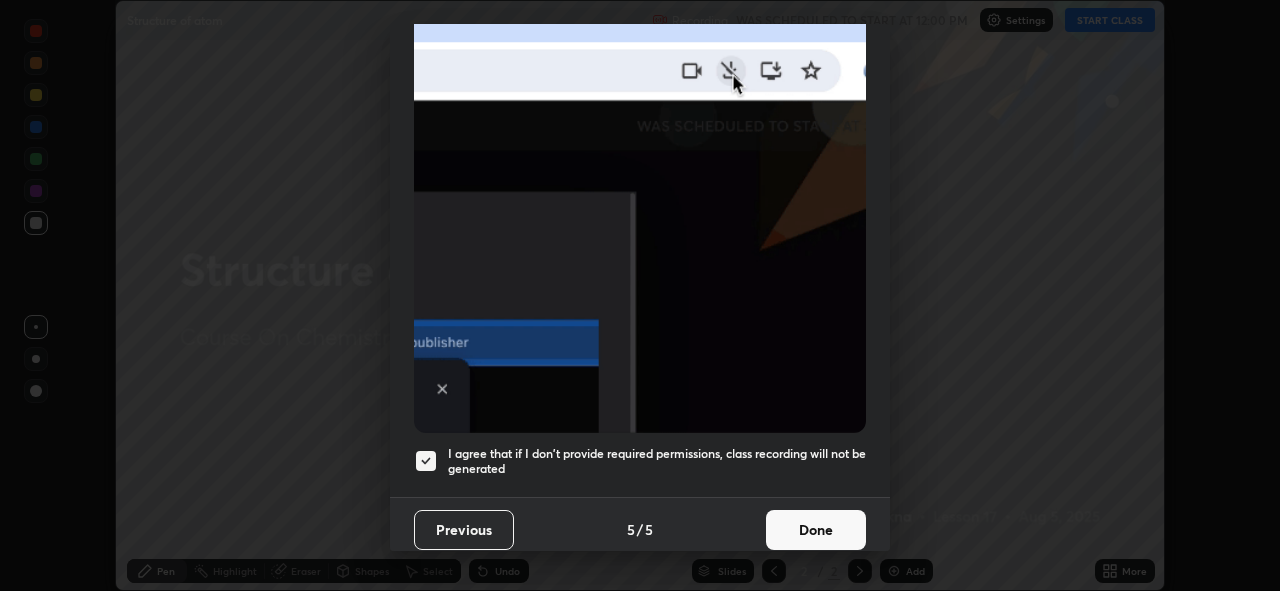 click on "Done" at bounding box center (816, 530) 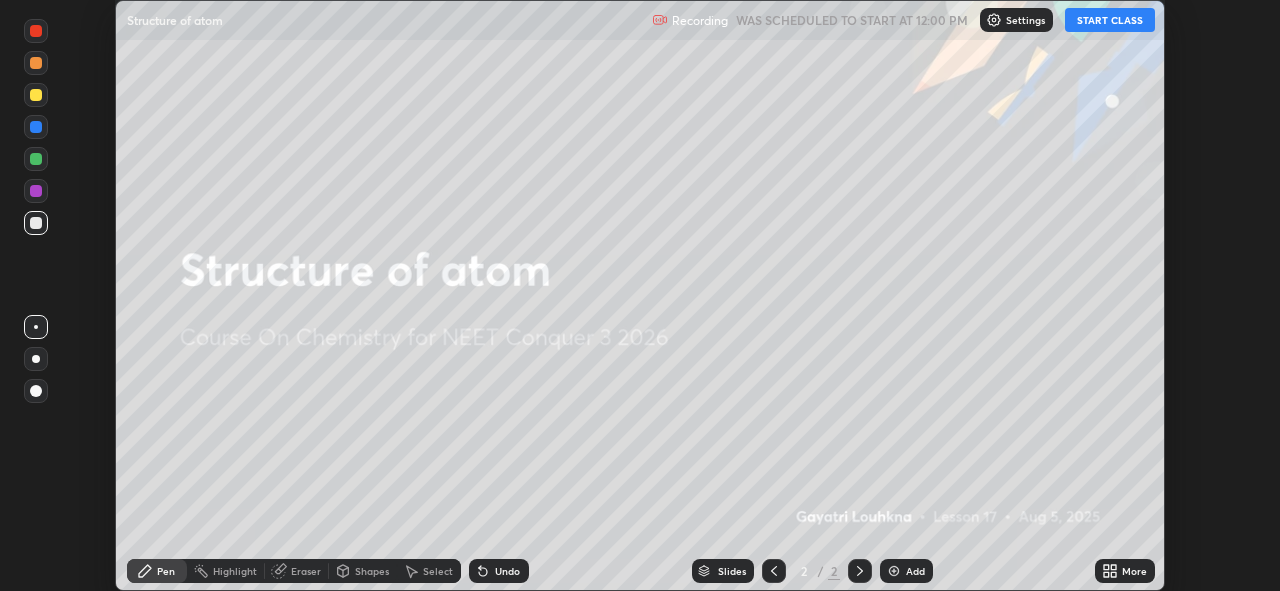 click on "START CLASS" at bounding box center [1110, 20] 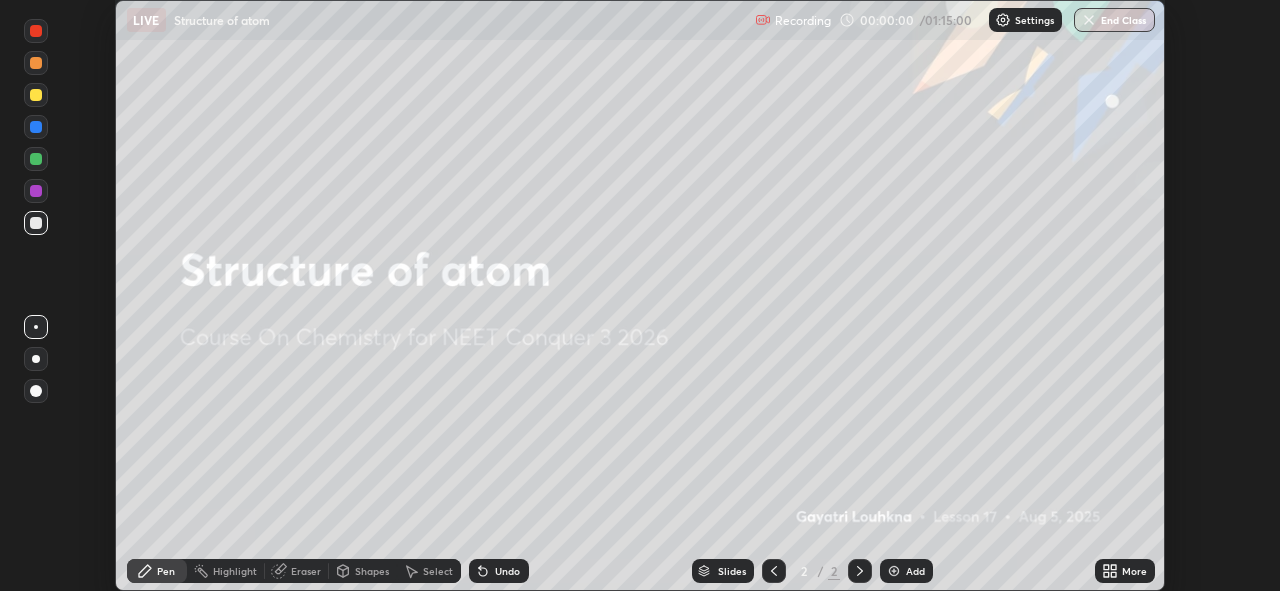 click 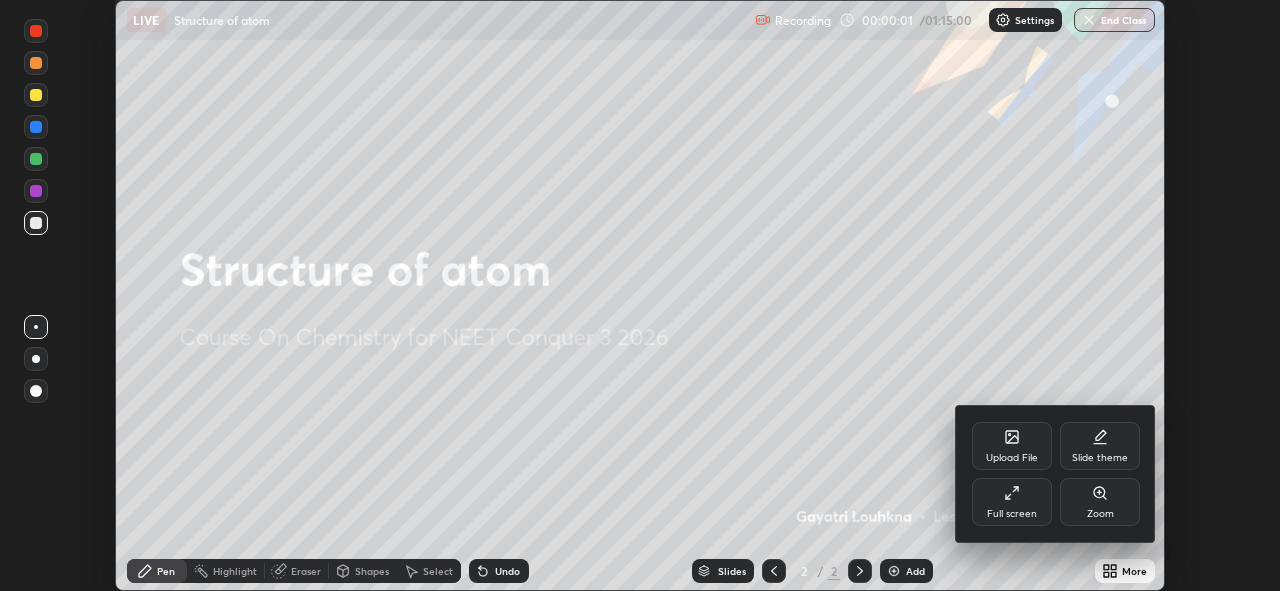 click 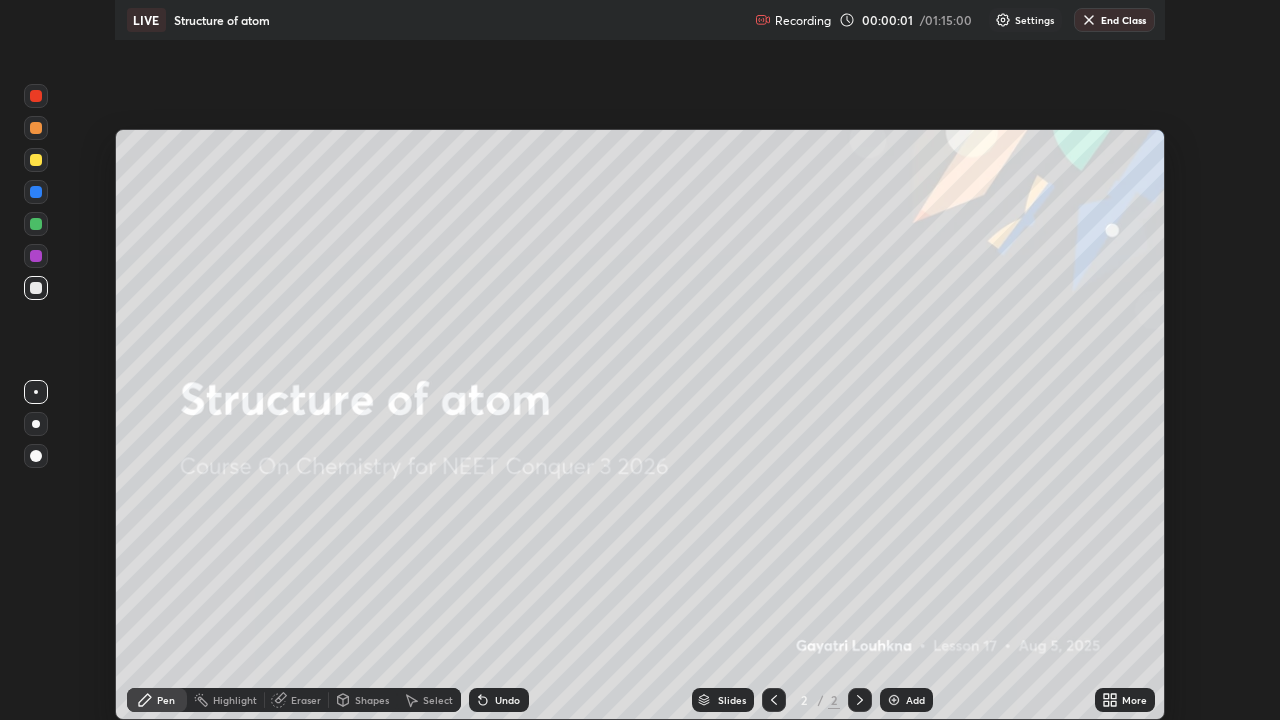 scroll, scrollTop: 99280, scrollLeft: 98720, axis: both 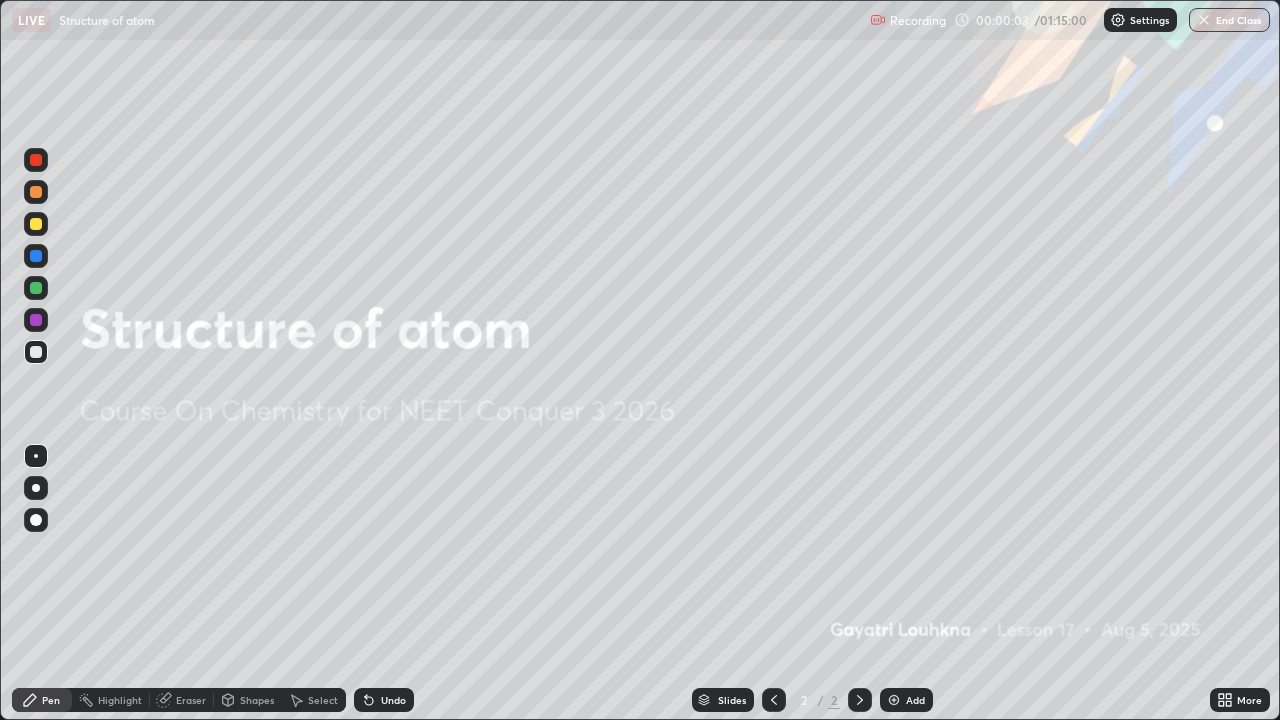 click on "Add" at bounding box center (915, 700) 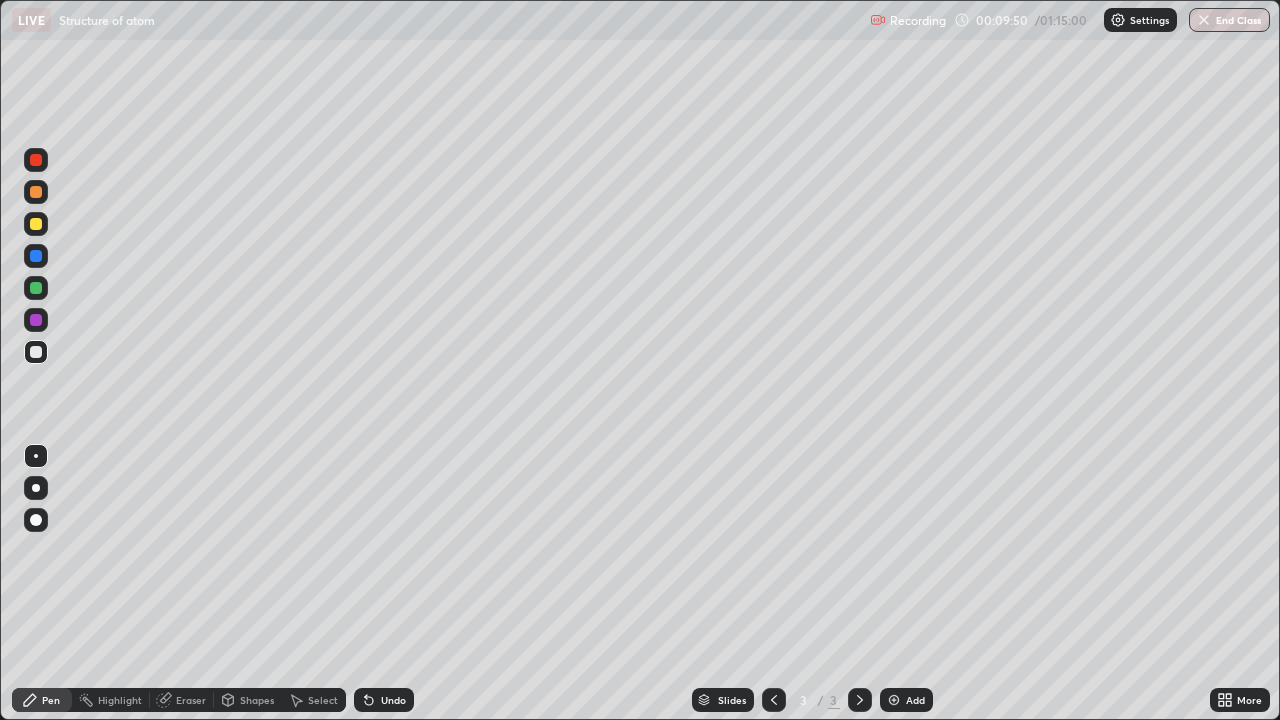 click on "Shapes" at bounding box center (257, 700) 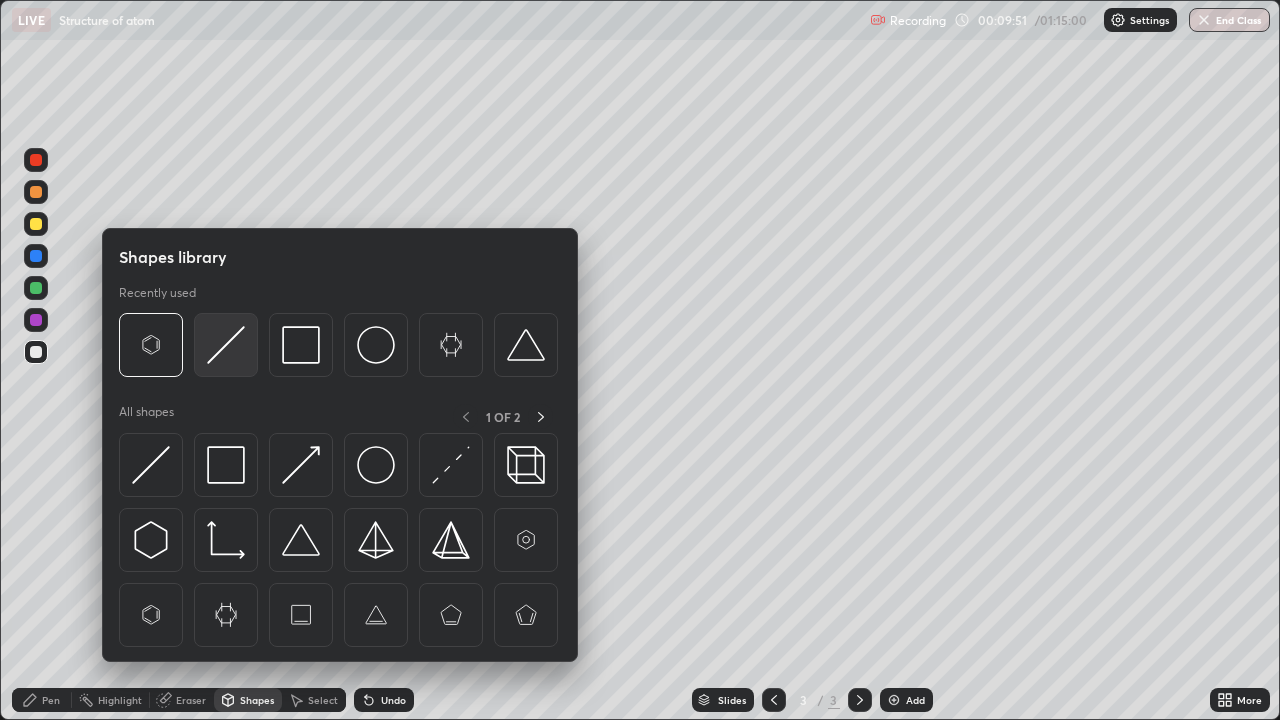 click at bounding box center (226, 345) 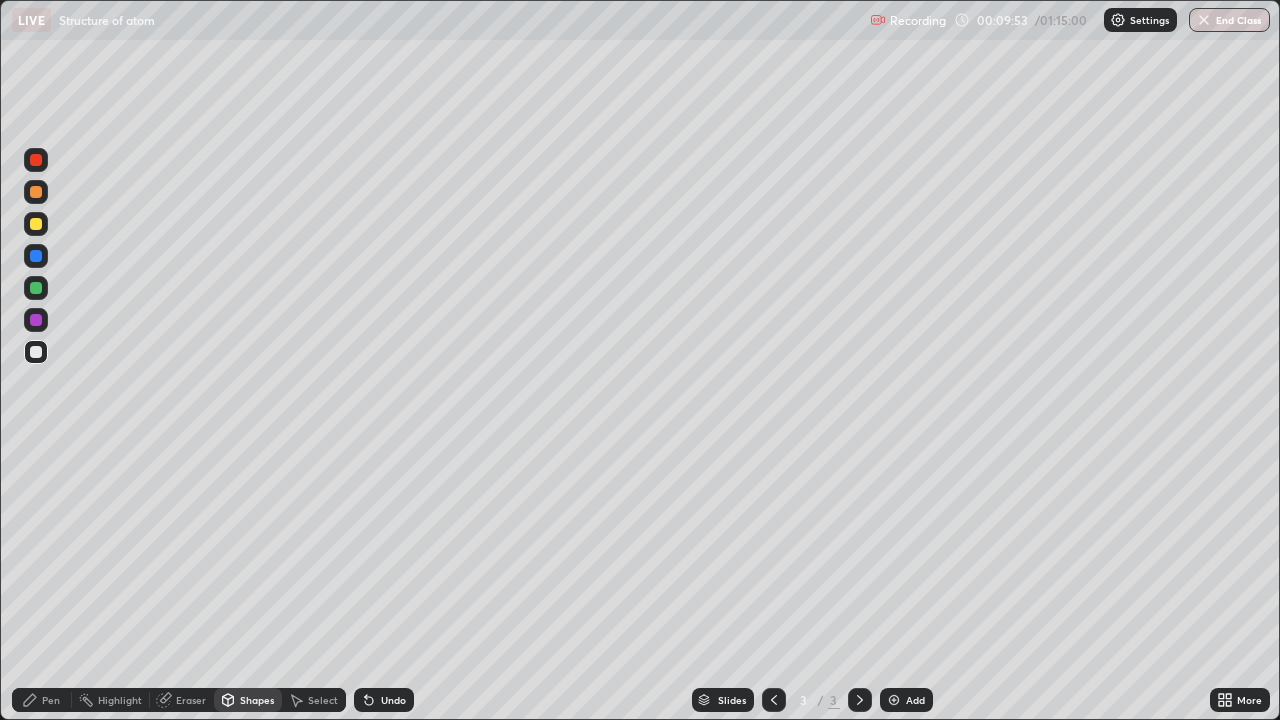 click on "Pen" at bounding box center (42, 700) 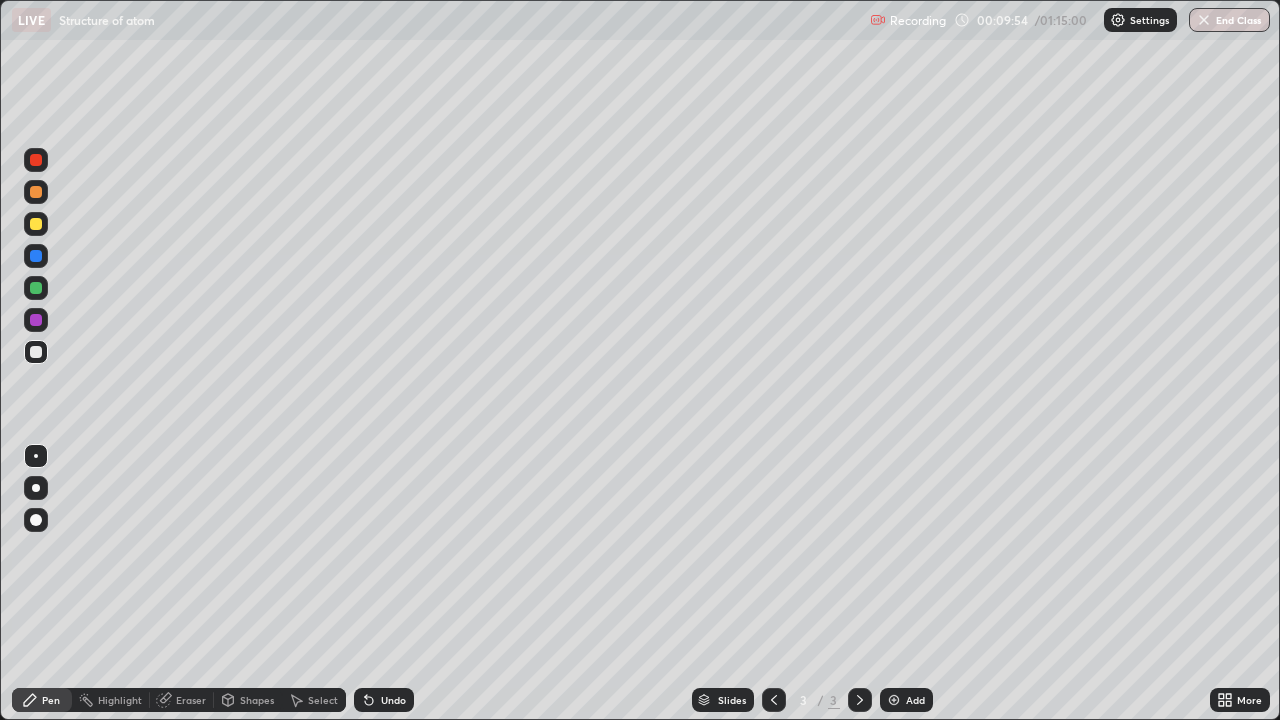 click at bounding box center (36, 224) 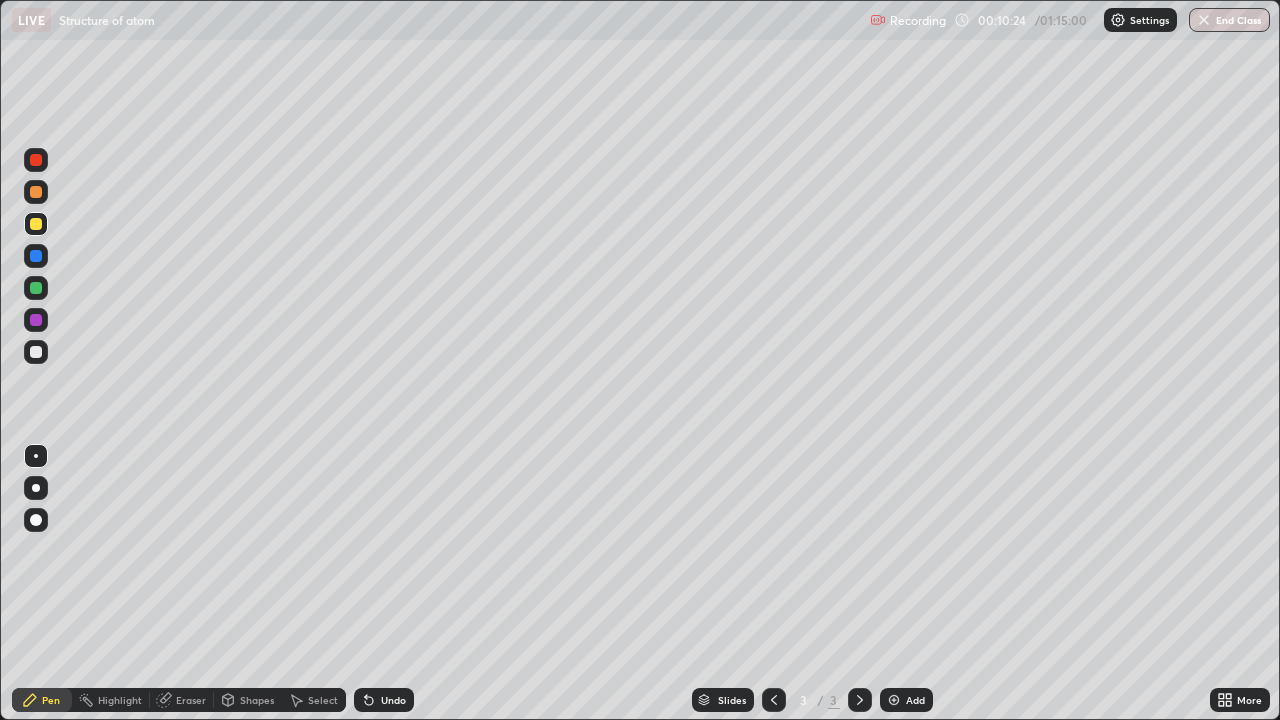 click on "Eraser" at bounding box center (191, 700) 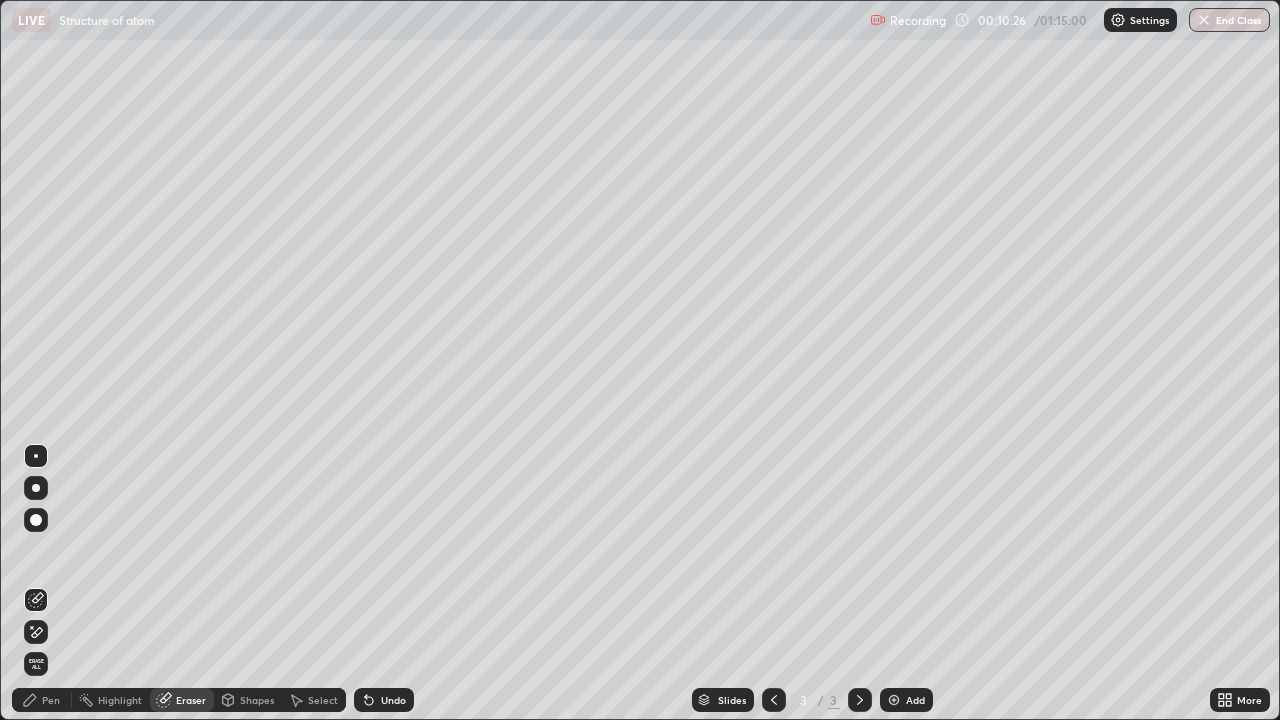 click on "Pen" at bounding box center (51, 700) 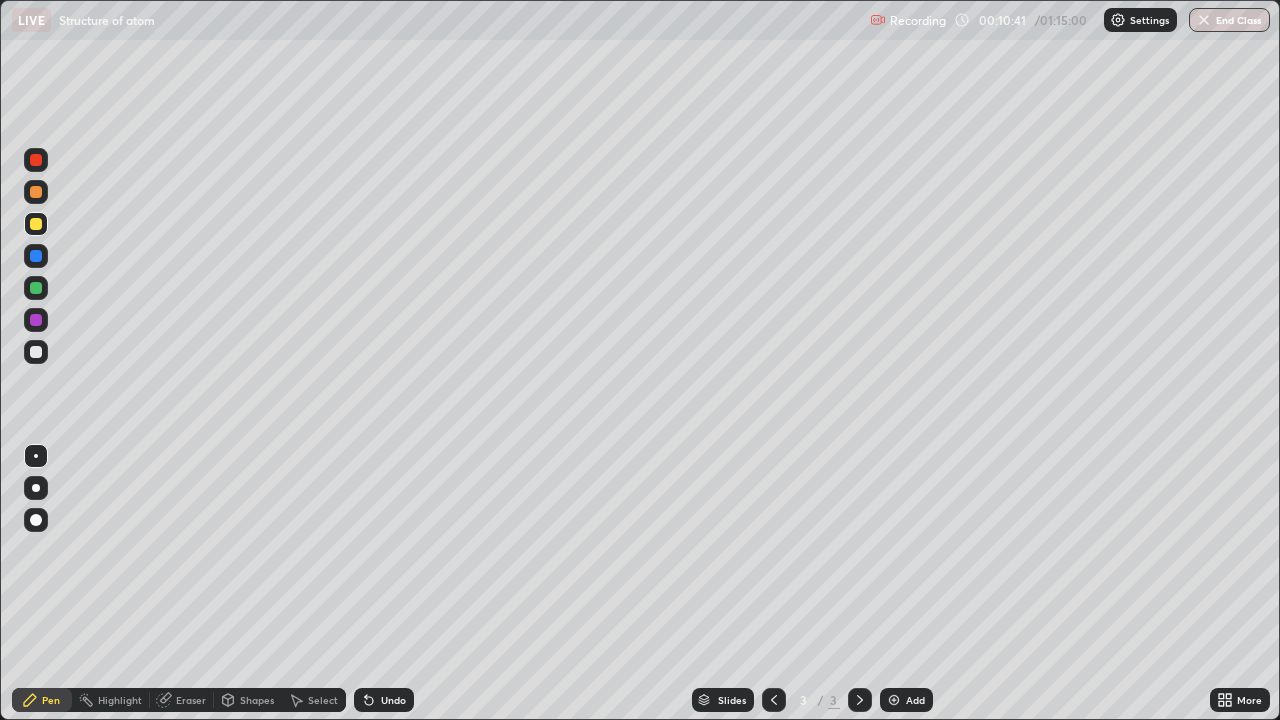 click at bounding box center (36, 288) 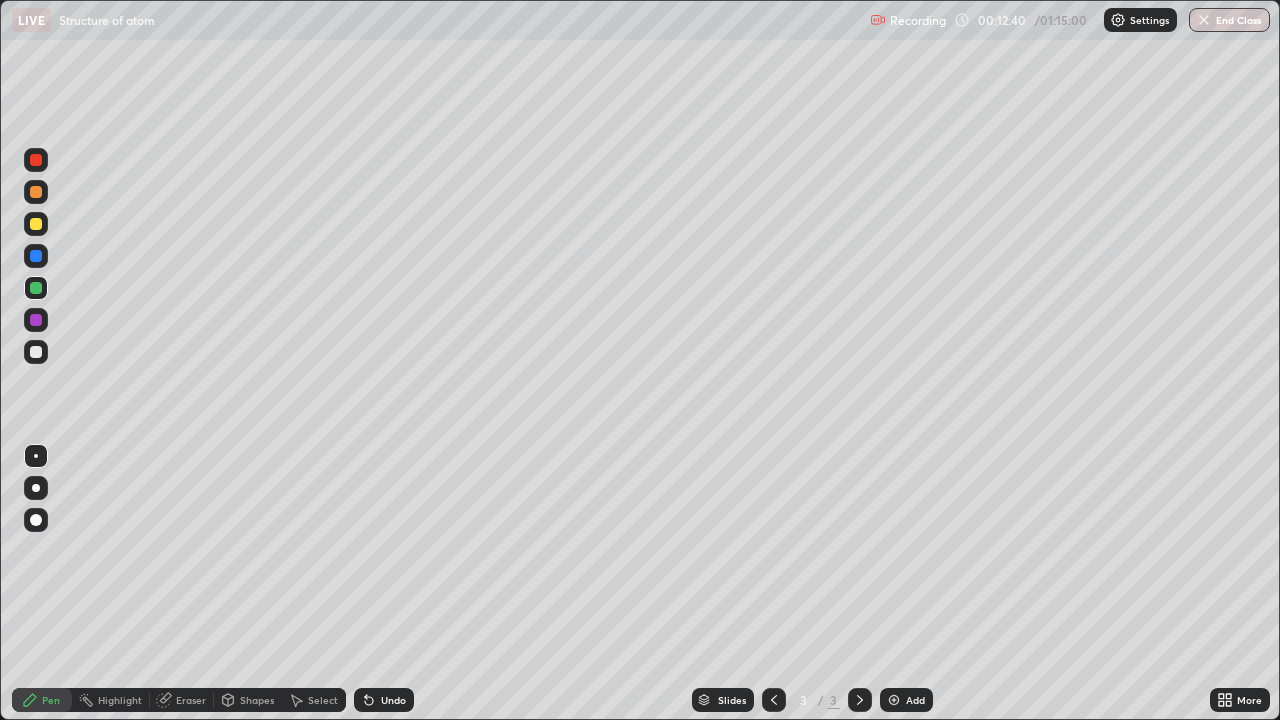 click at bounding box center [36, 320] 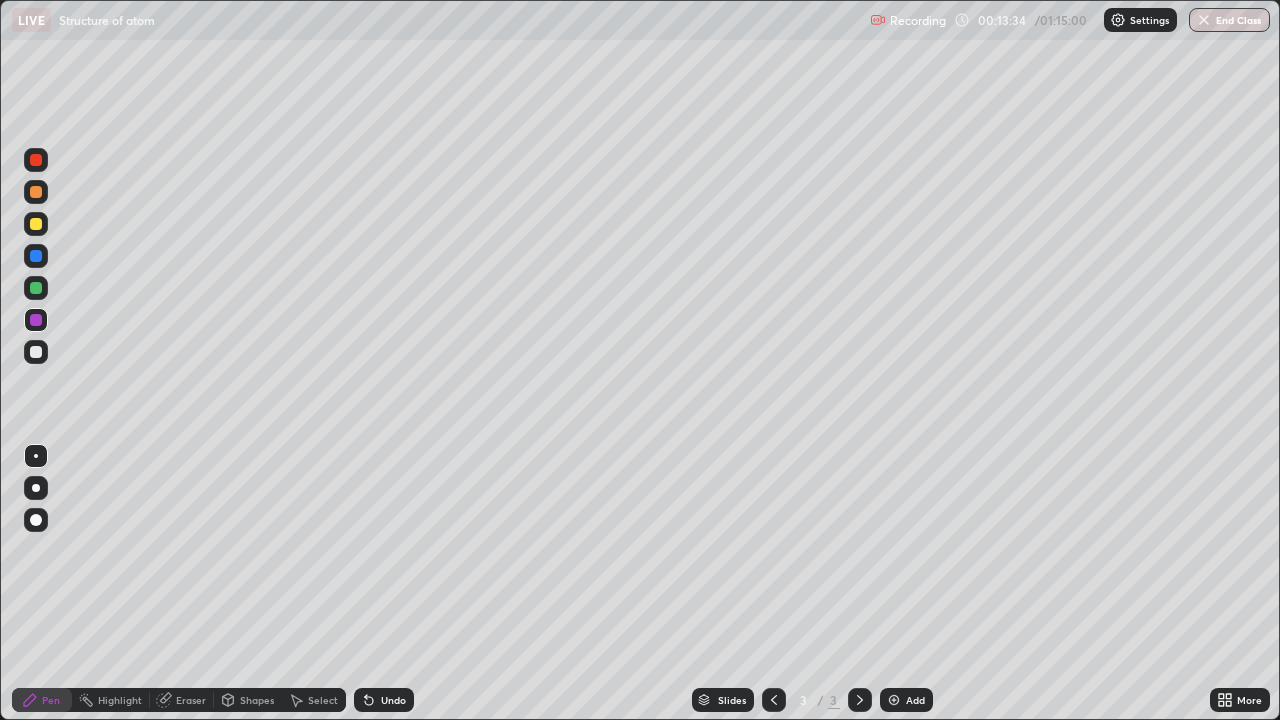click at bounding box center [36, 352] 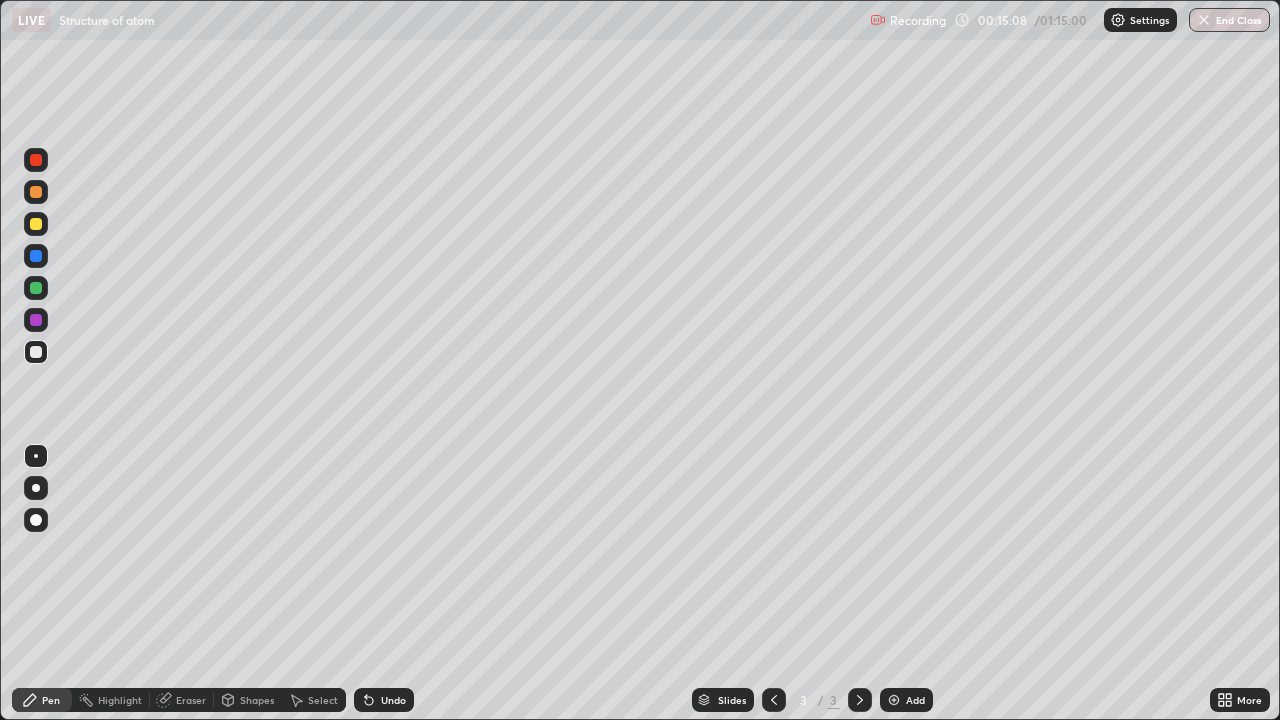 click at bounding box center [36, 352] 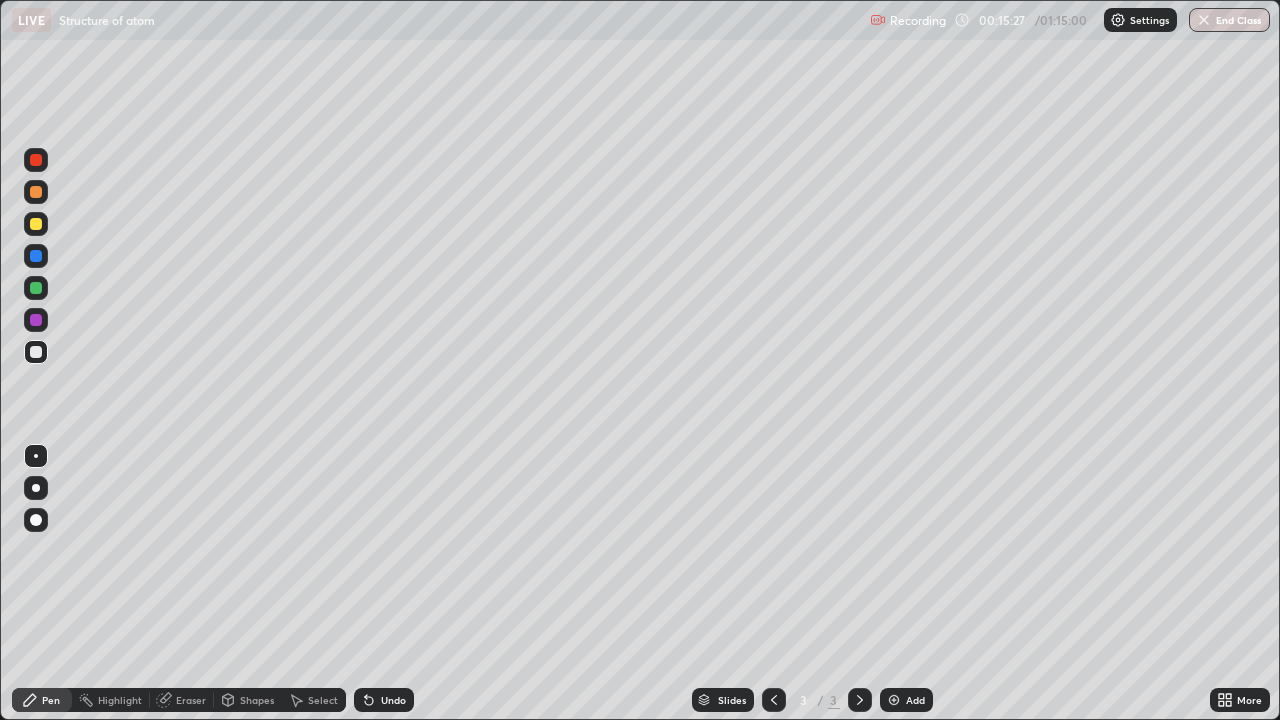 click on "Eraser" at bounding box center [191, 700] 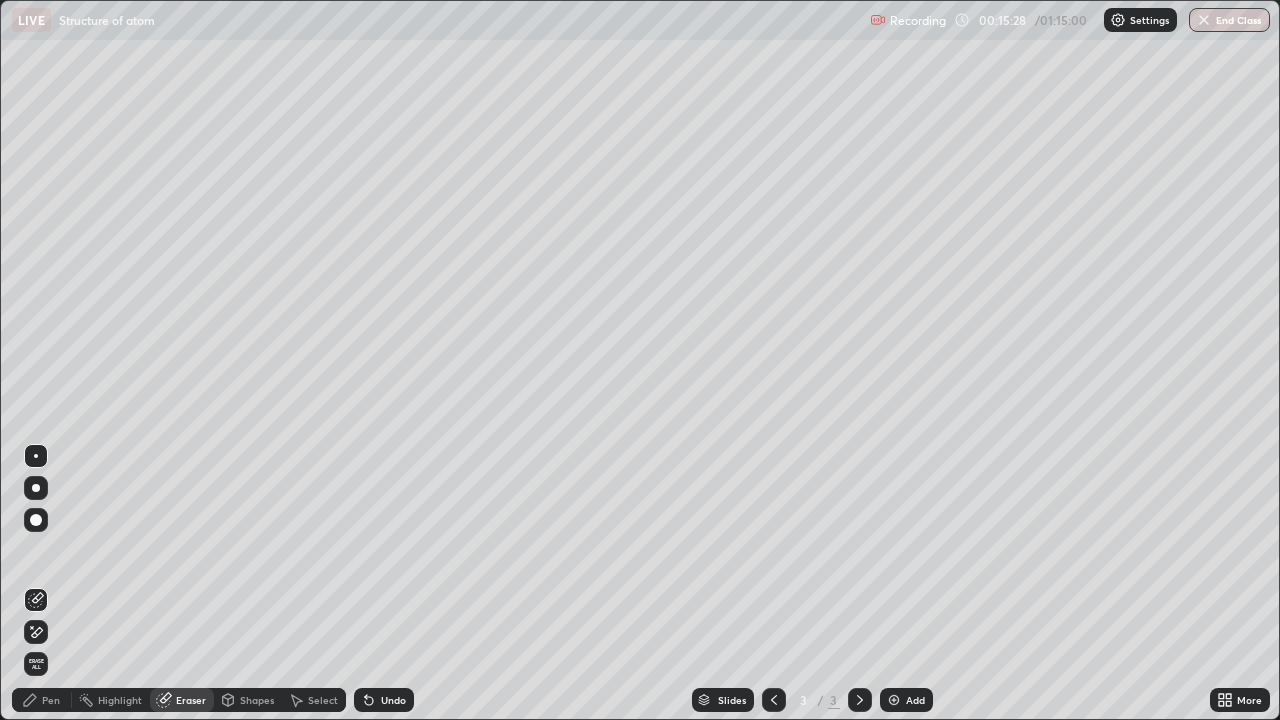 click on "Pen" at bounding box center [42, 700] 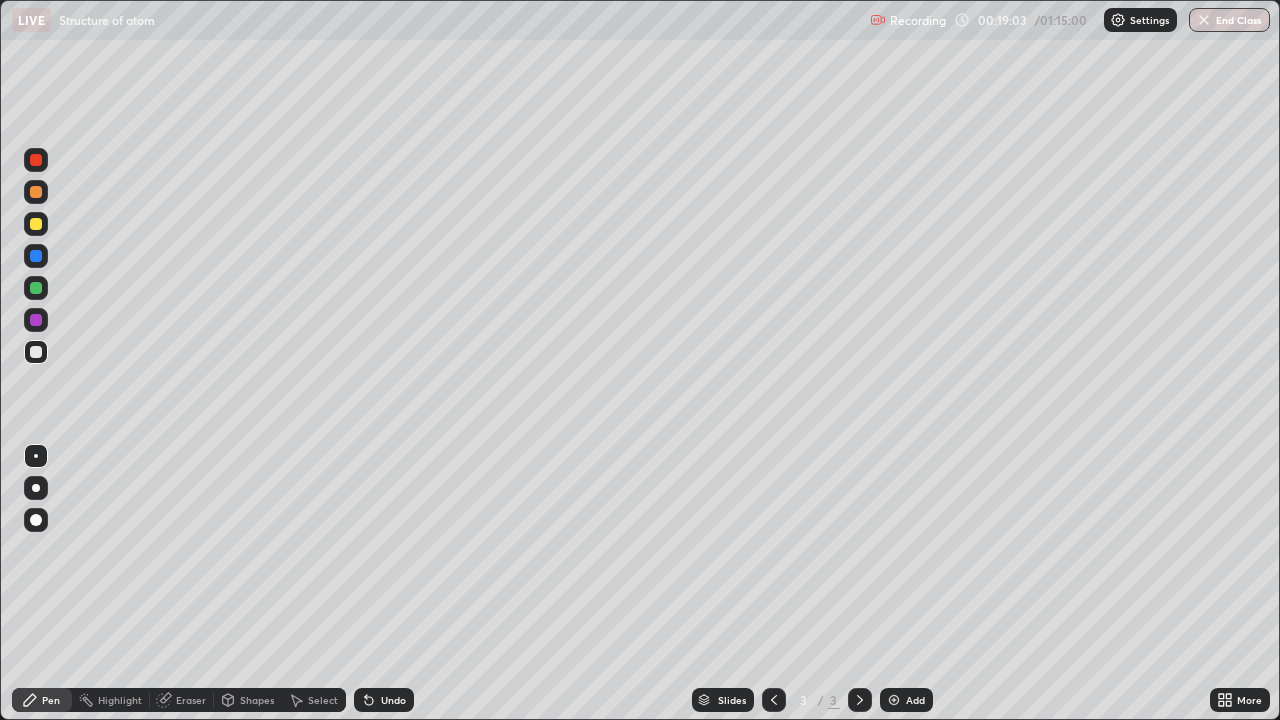 click at bounding box center [894, 700] 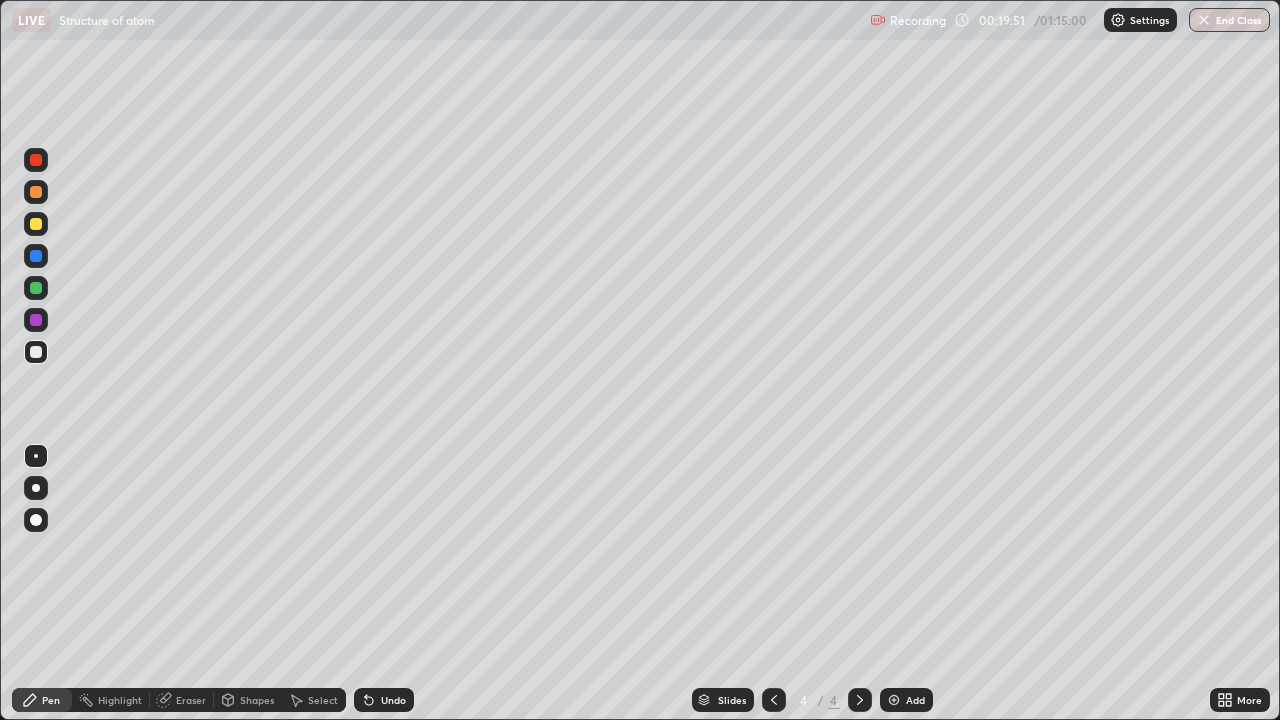 click at bounding box center (36, 352) 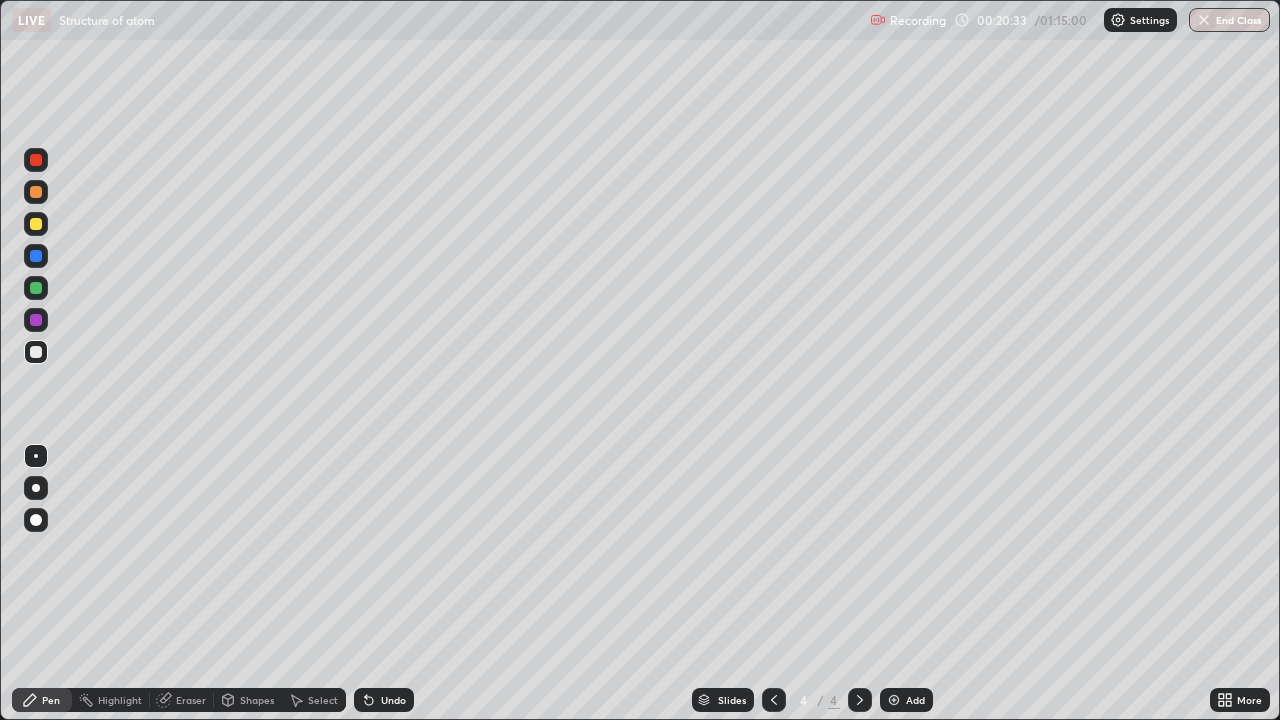 click on "Eraser" at bounding box center (191, 700) 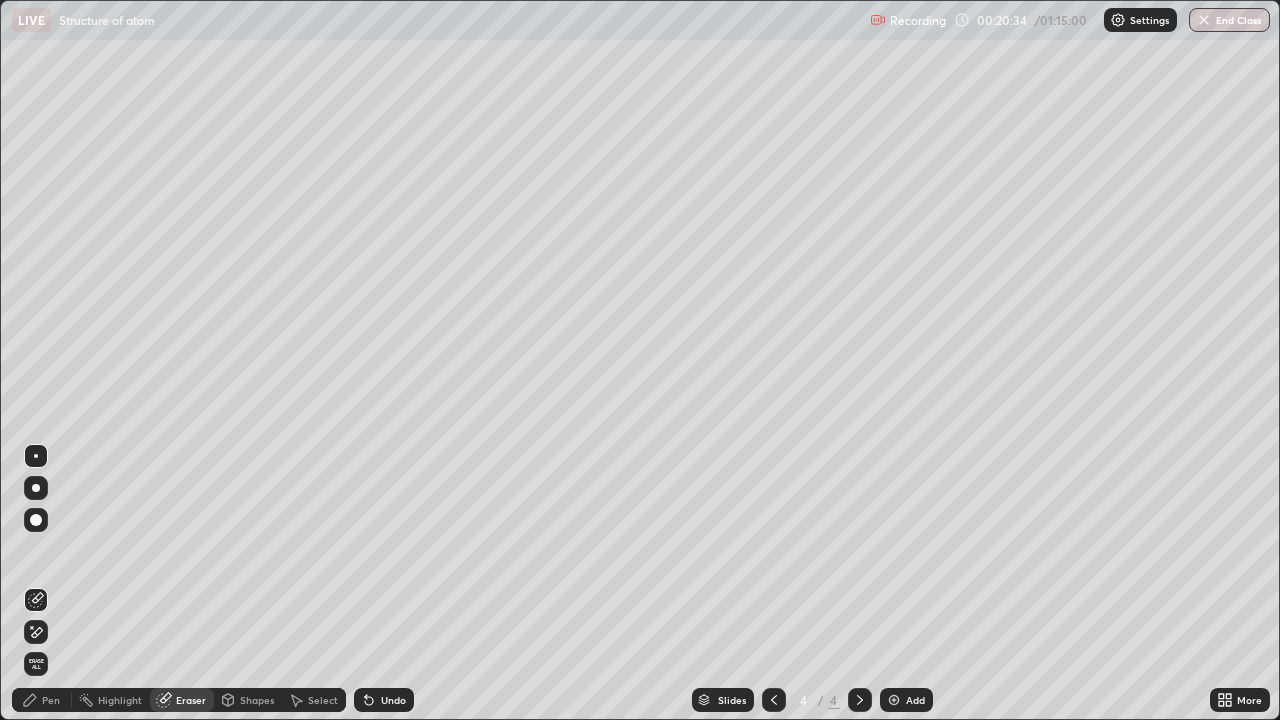 click on "Pen" at bounding box center [42, 700] 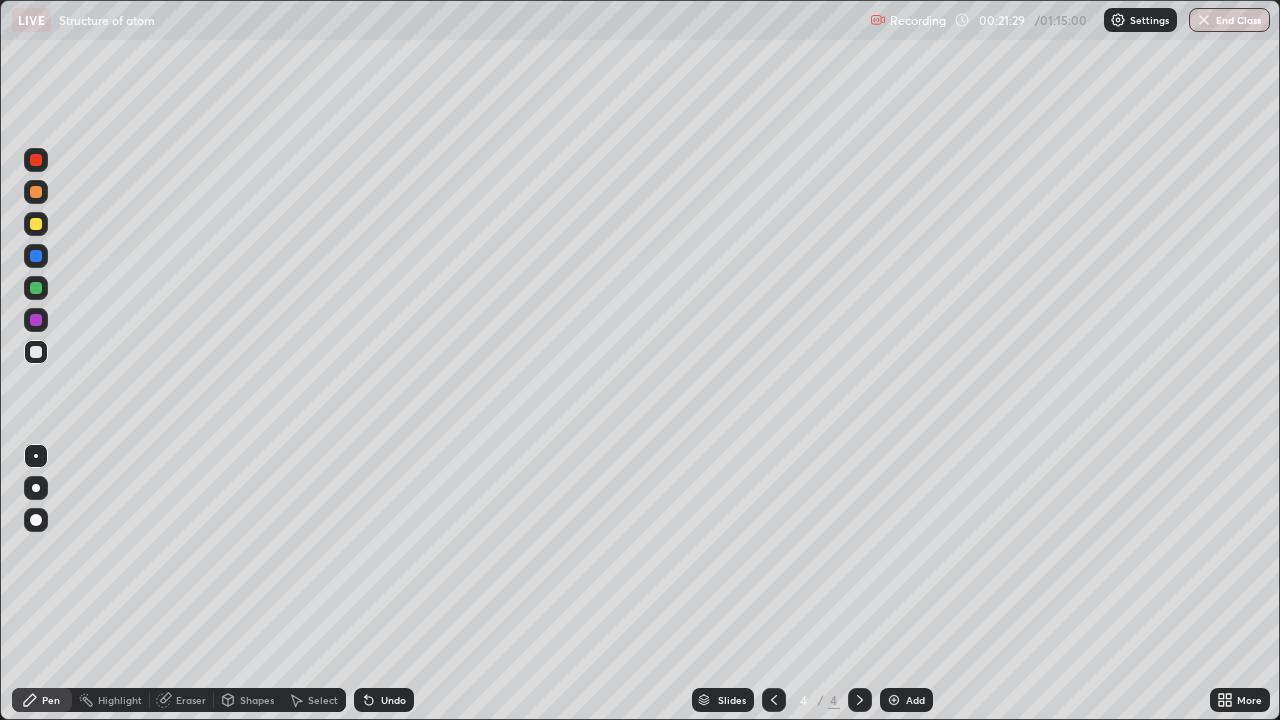 click at bounding box center (36, 288) 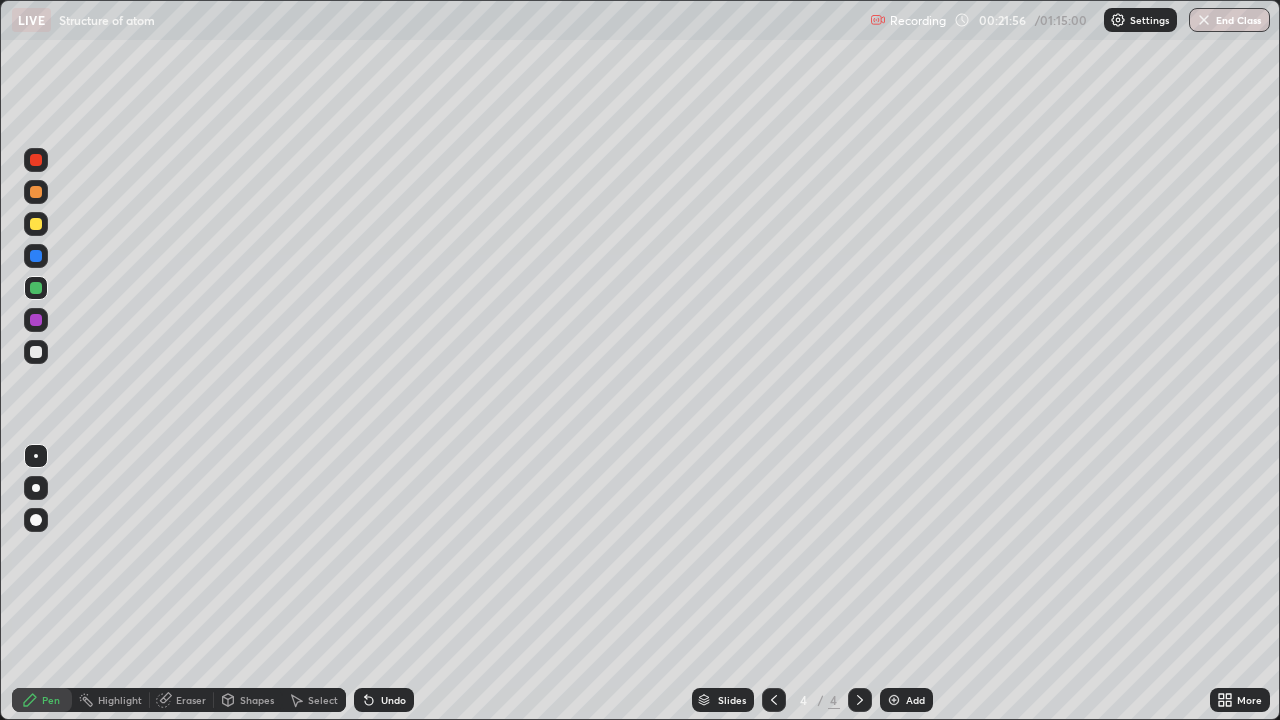 click 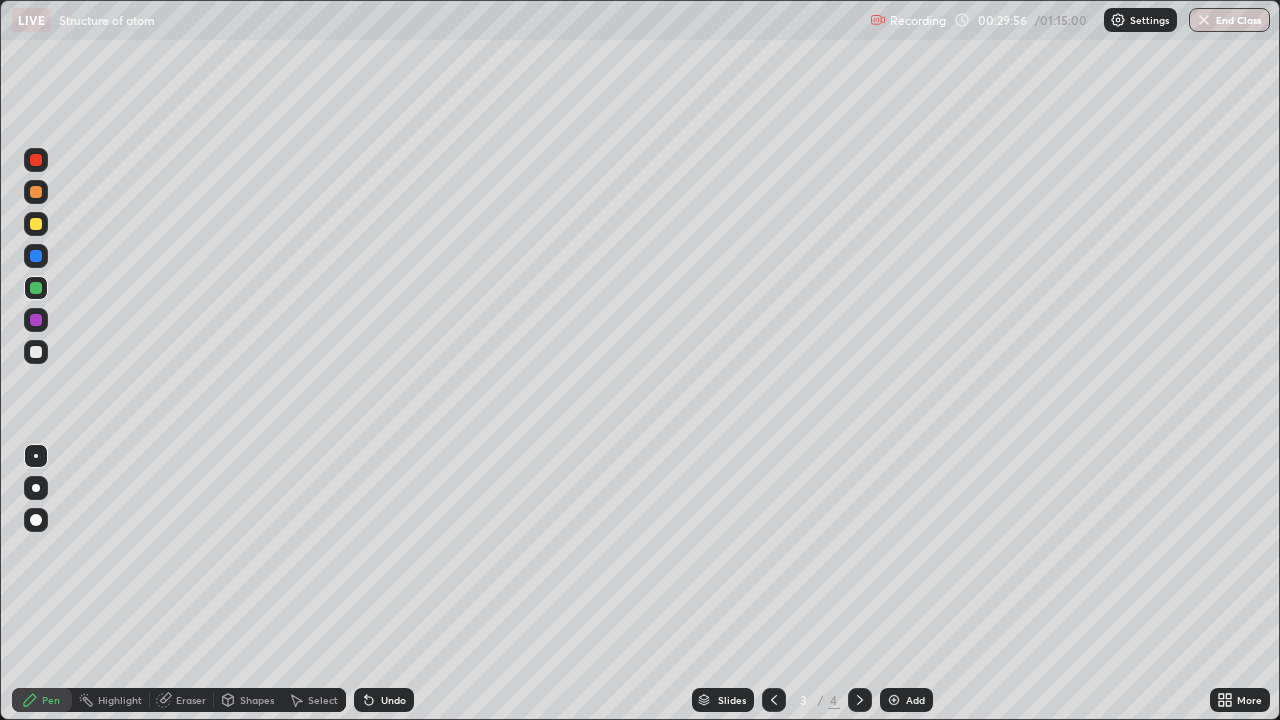 click 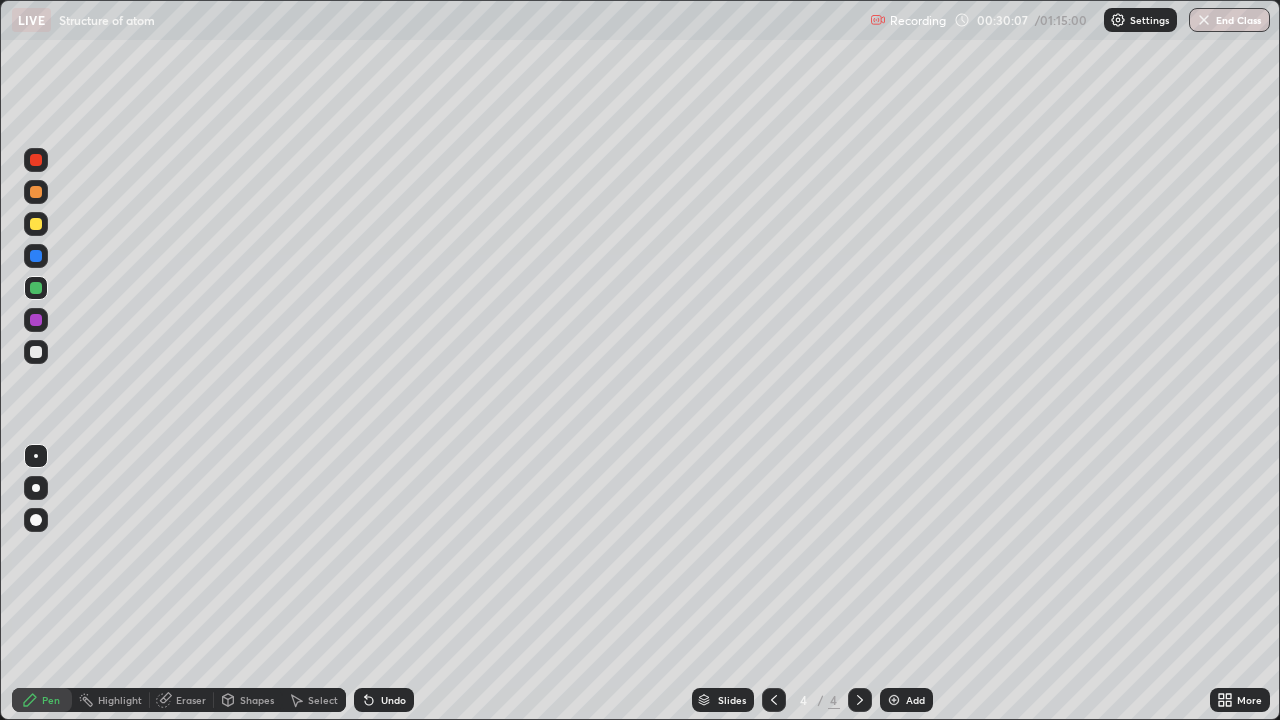 click at bounding box center [894, 700] 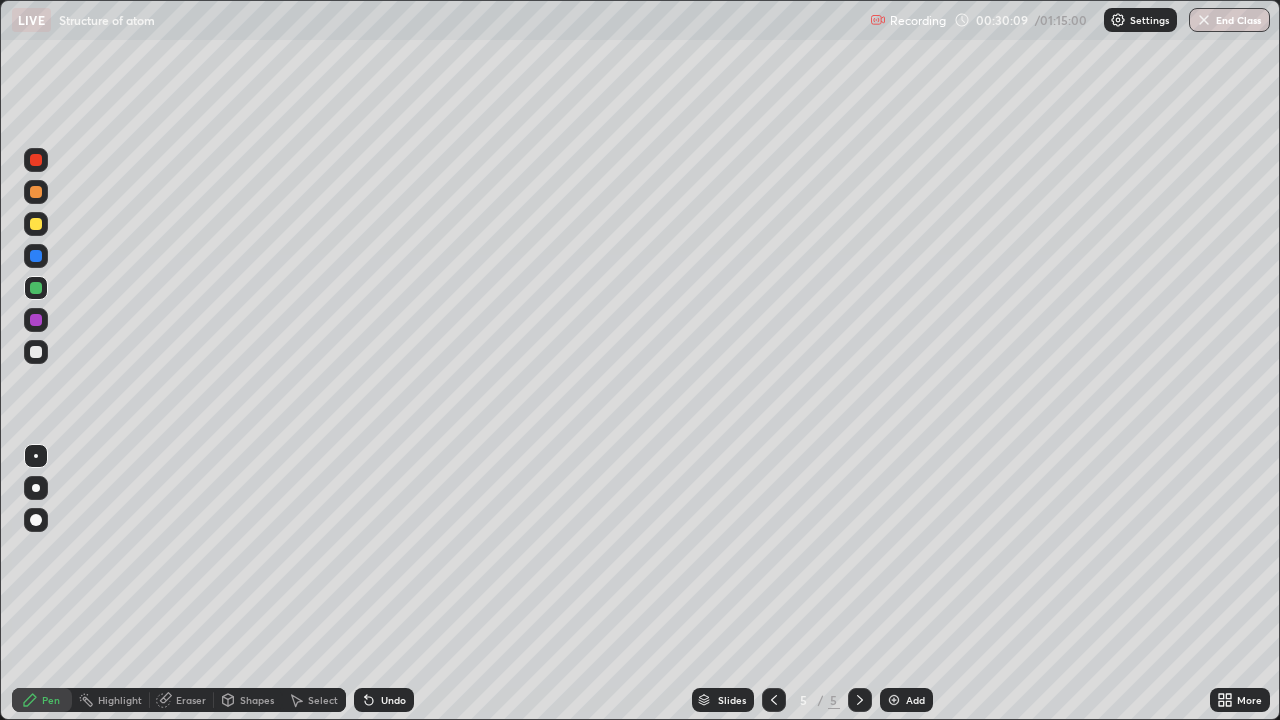 click on "Shapes" at bounding box center (248, 700) 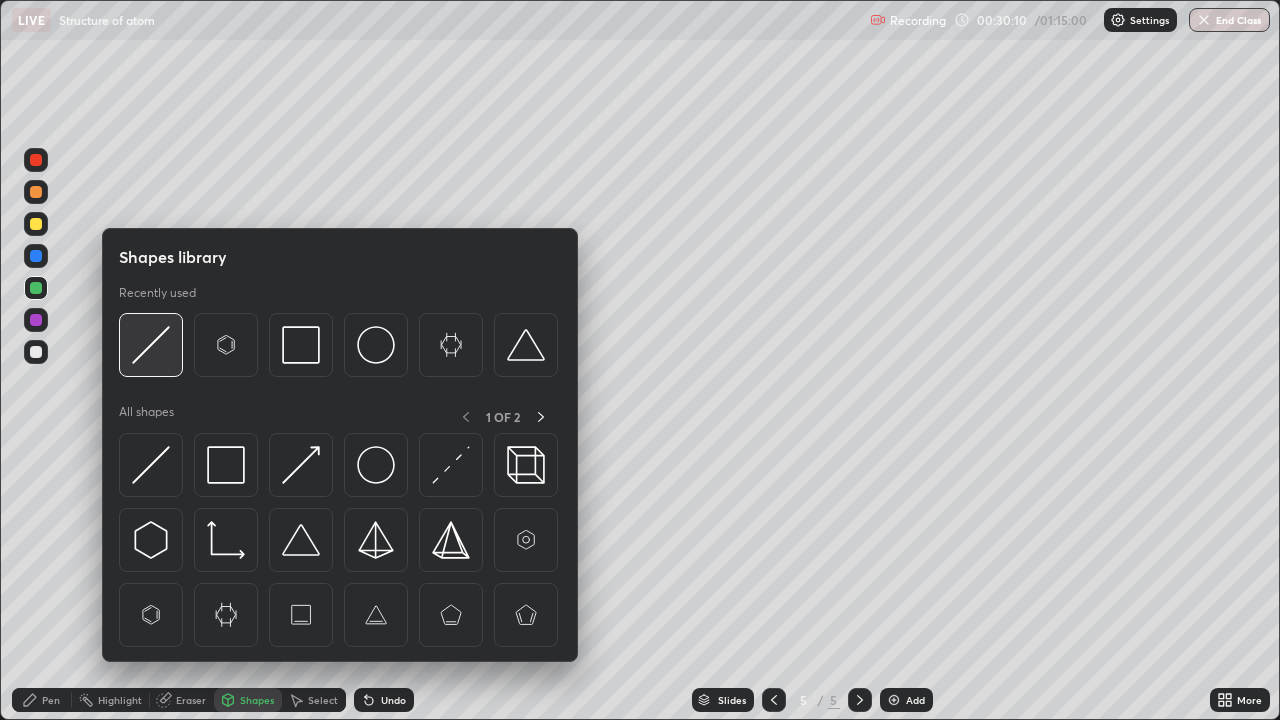 click at bounding box center (151, 345) 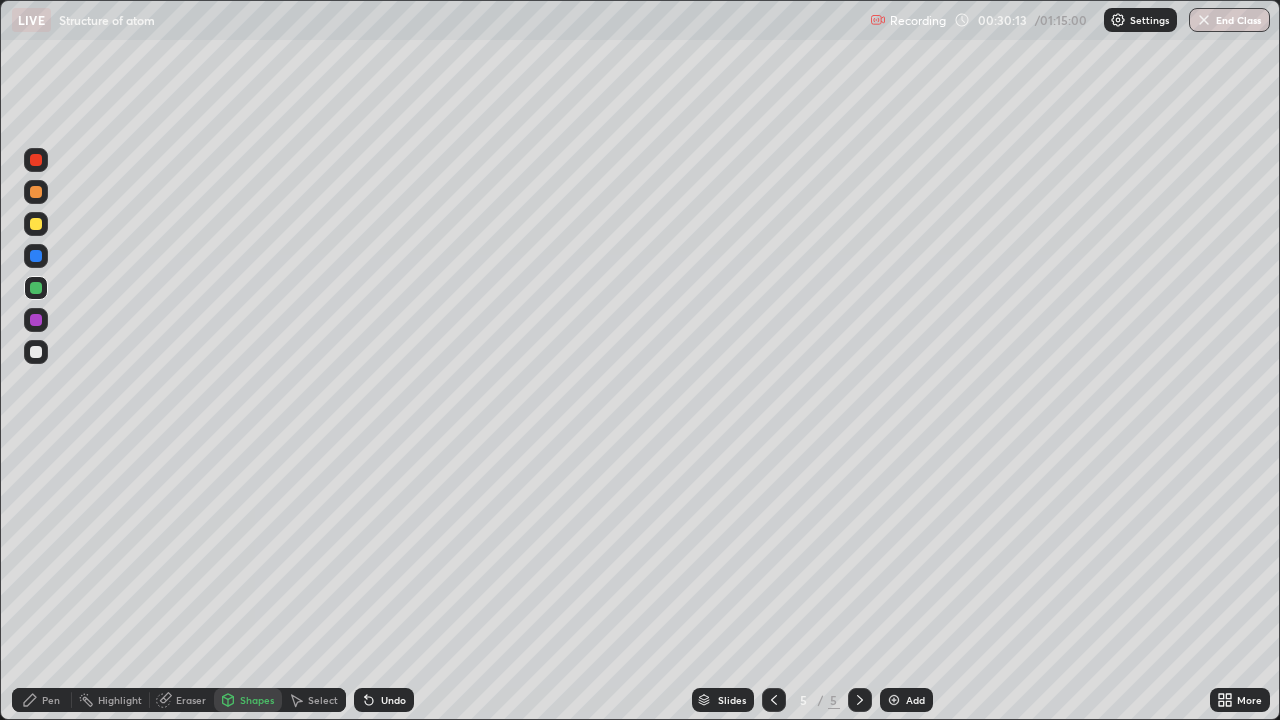 click on "Pen" at bounding box center (51, 700) 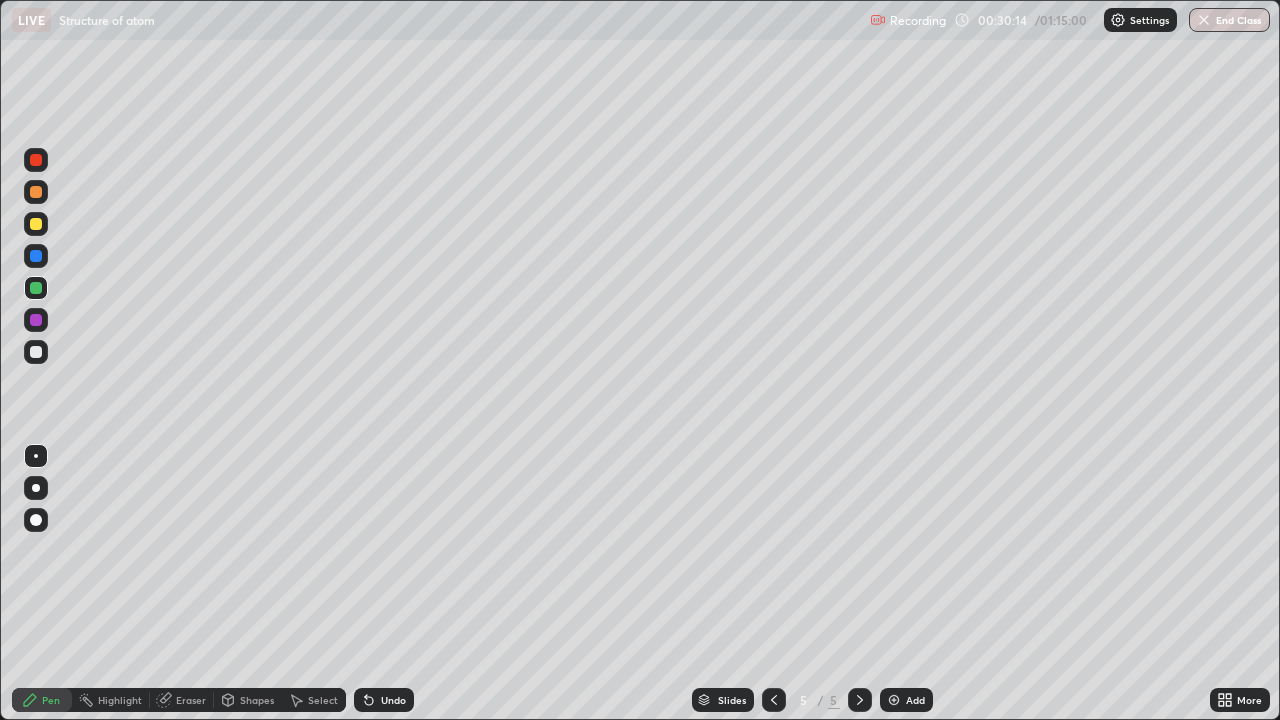 click at bounding box center (36, 352) 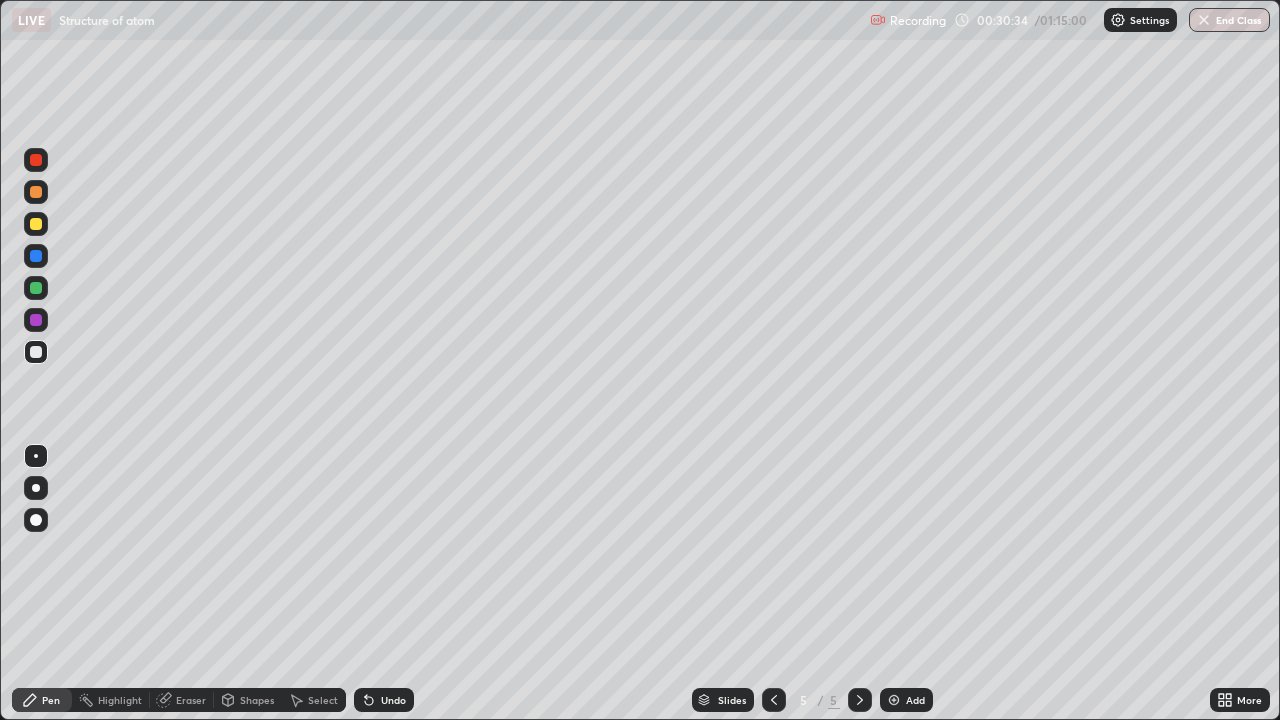 click at bounding box center (36, 192) 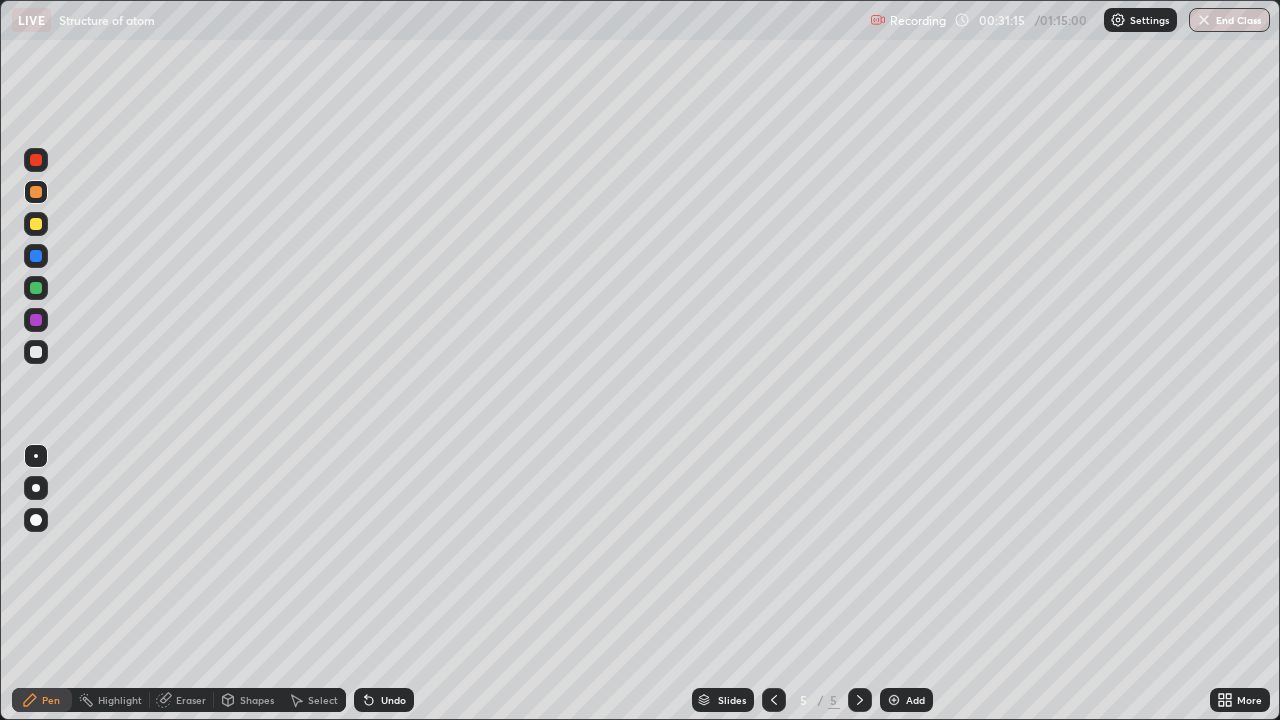 click at bounding box center [36, 352] 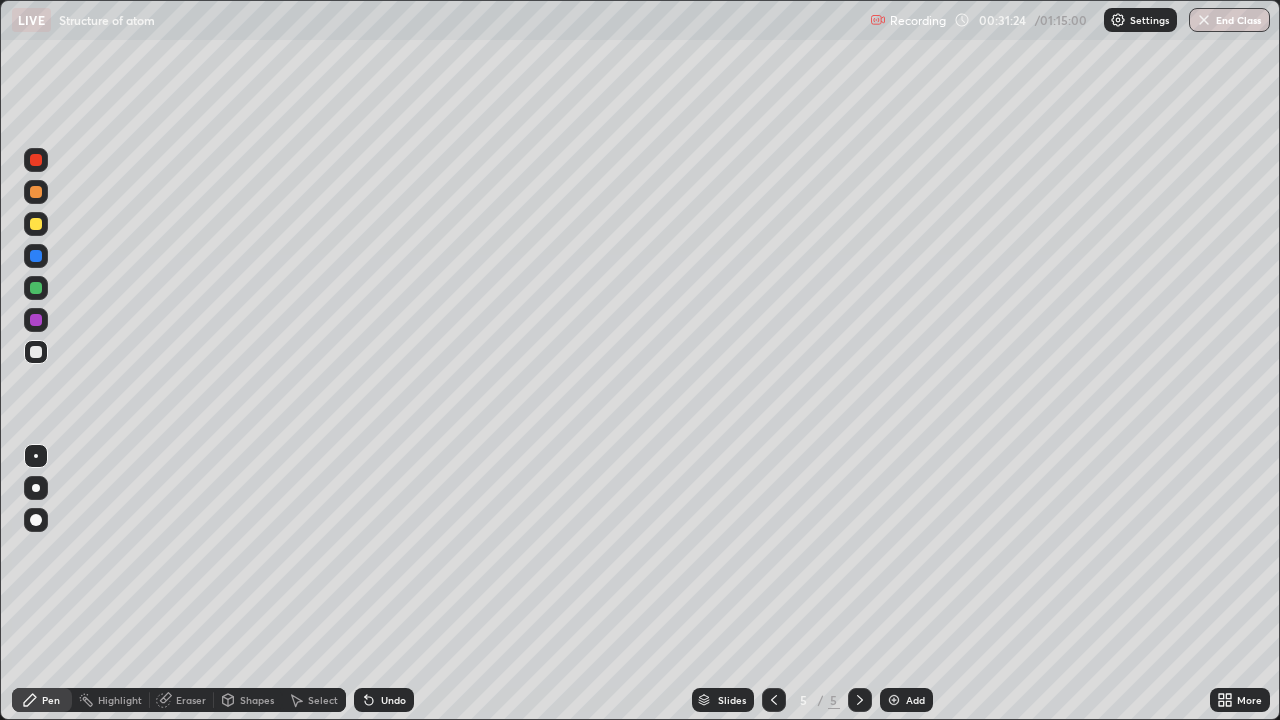 click at bounding box center [36, 224] 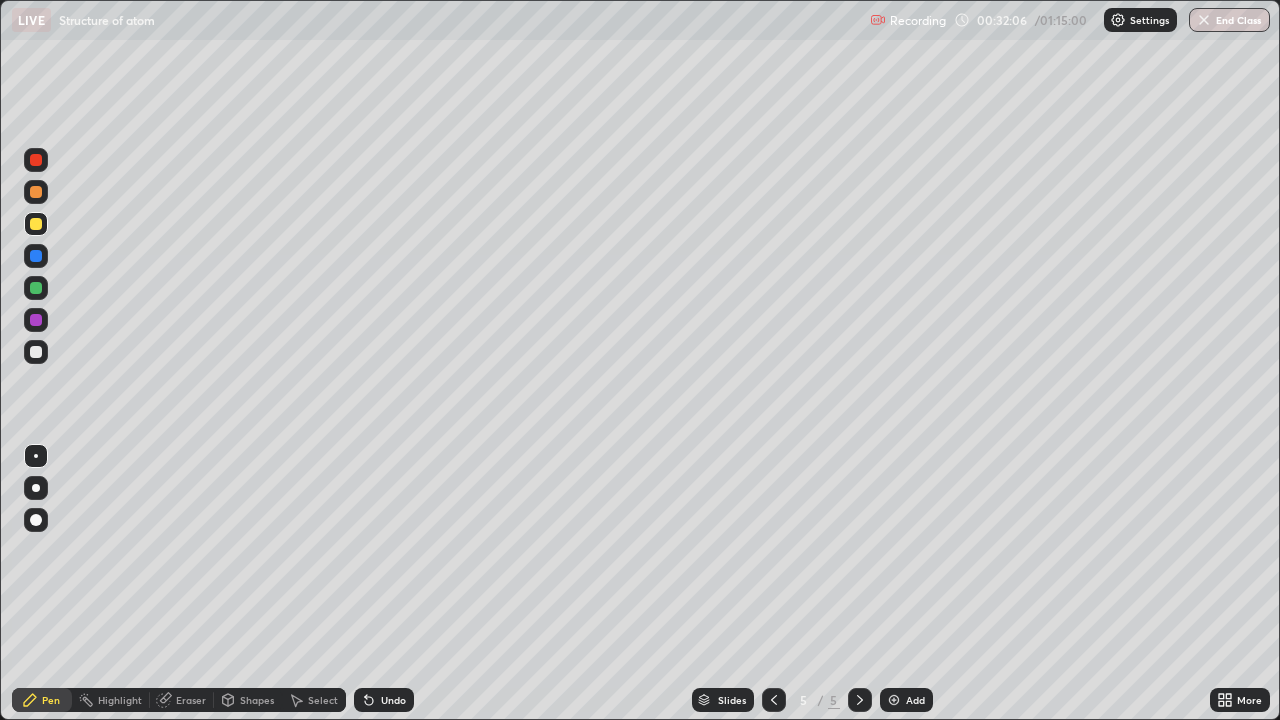 click at bounding box center [36, 352] 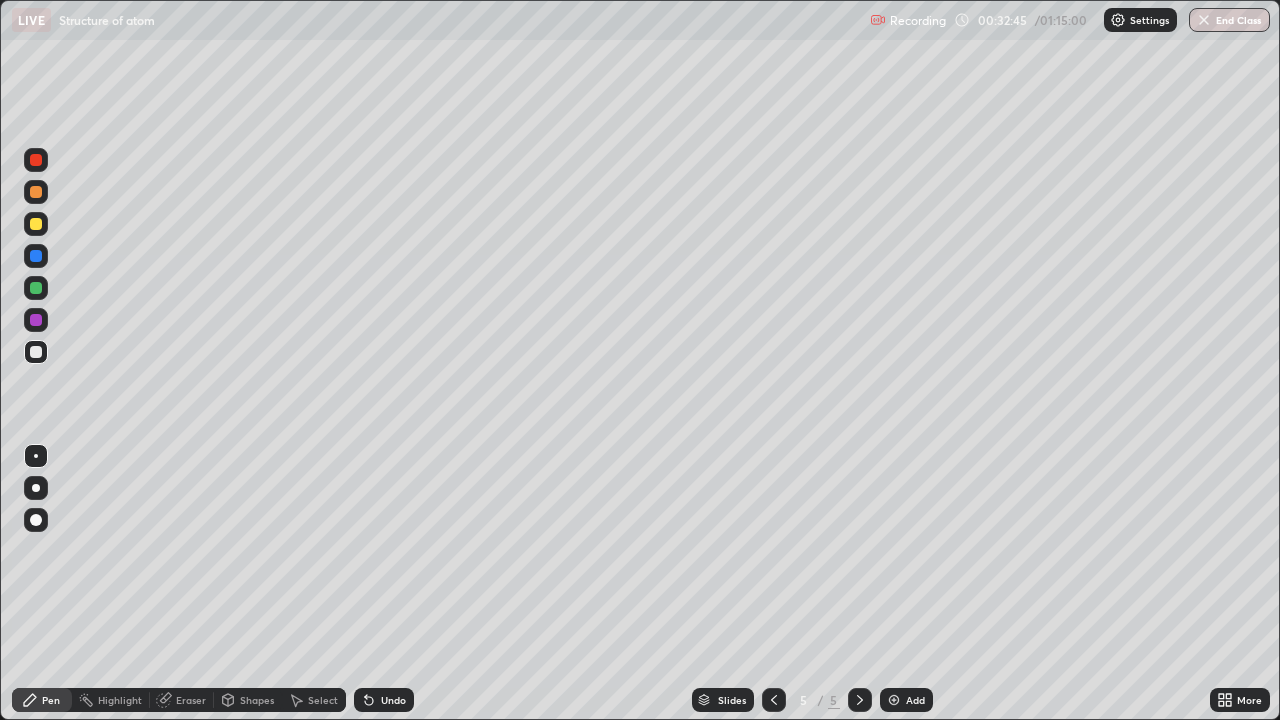 click at bounding box center [894, 700] 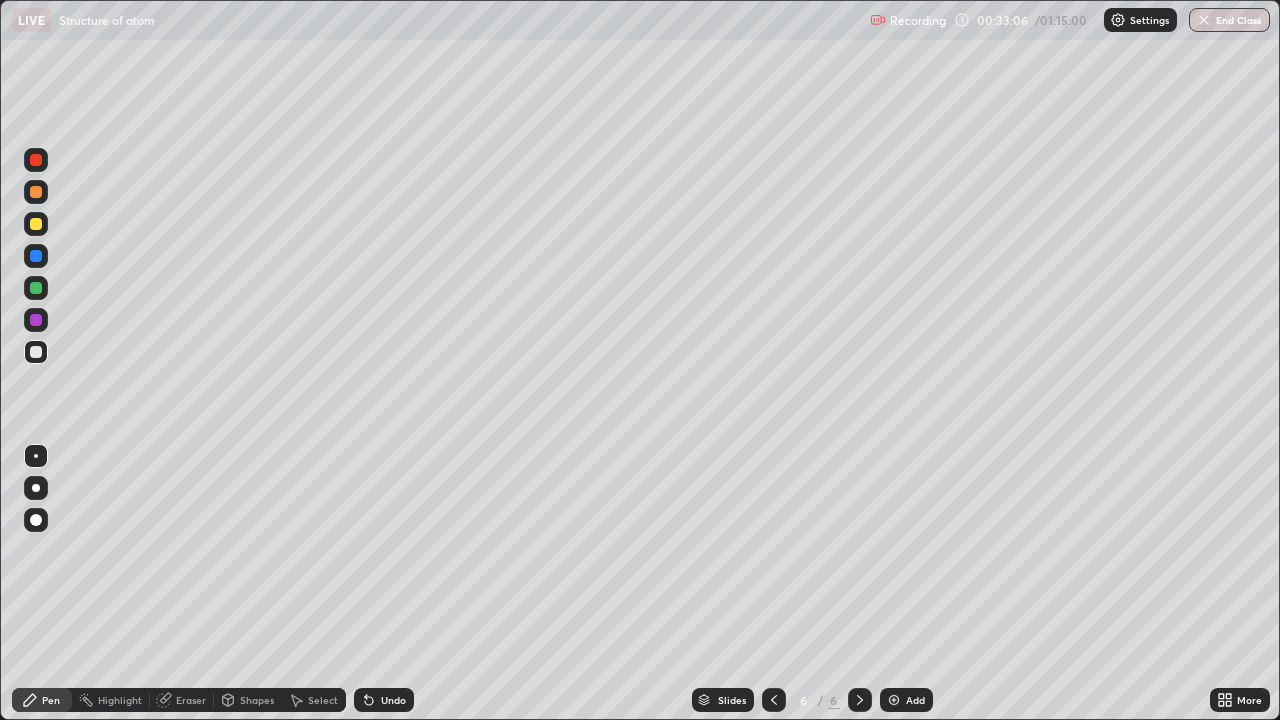 click 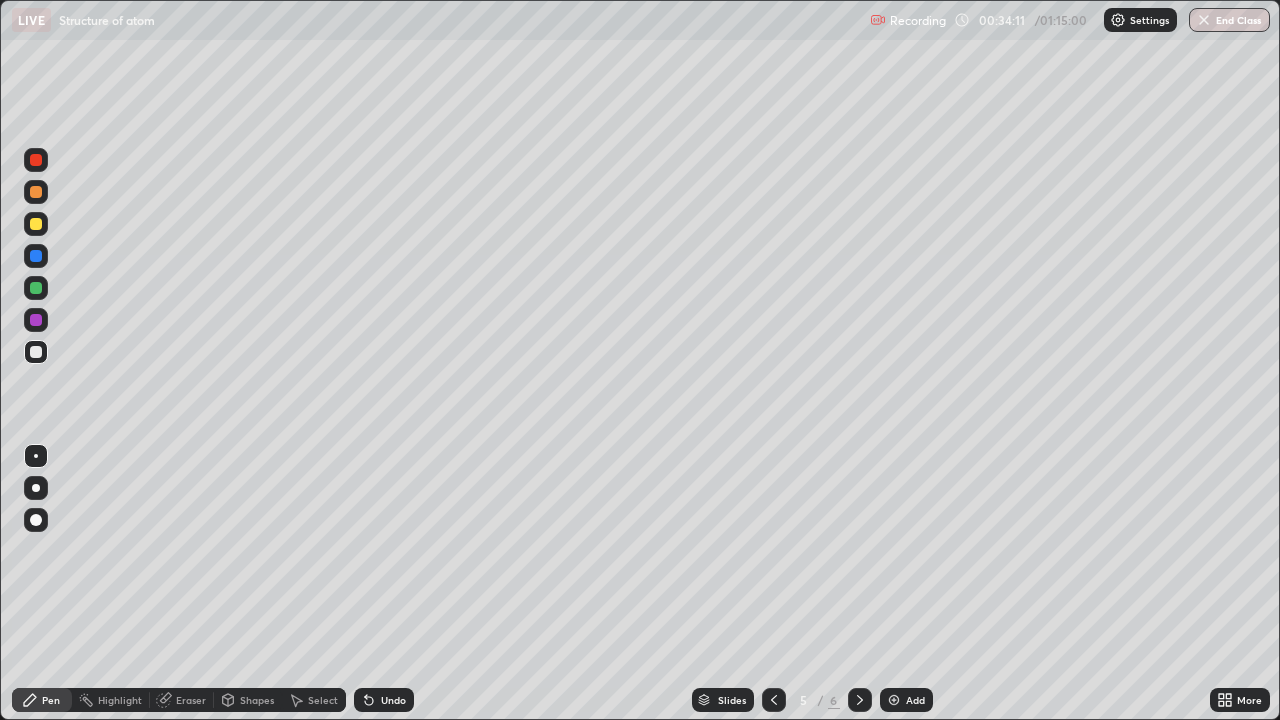 click at bounding box center (36, 288) 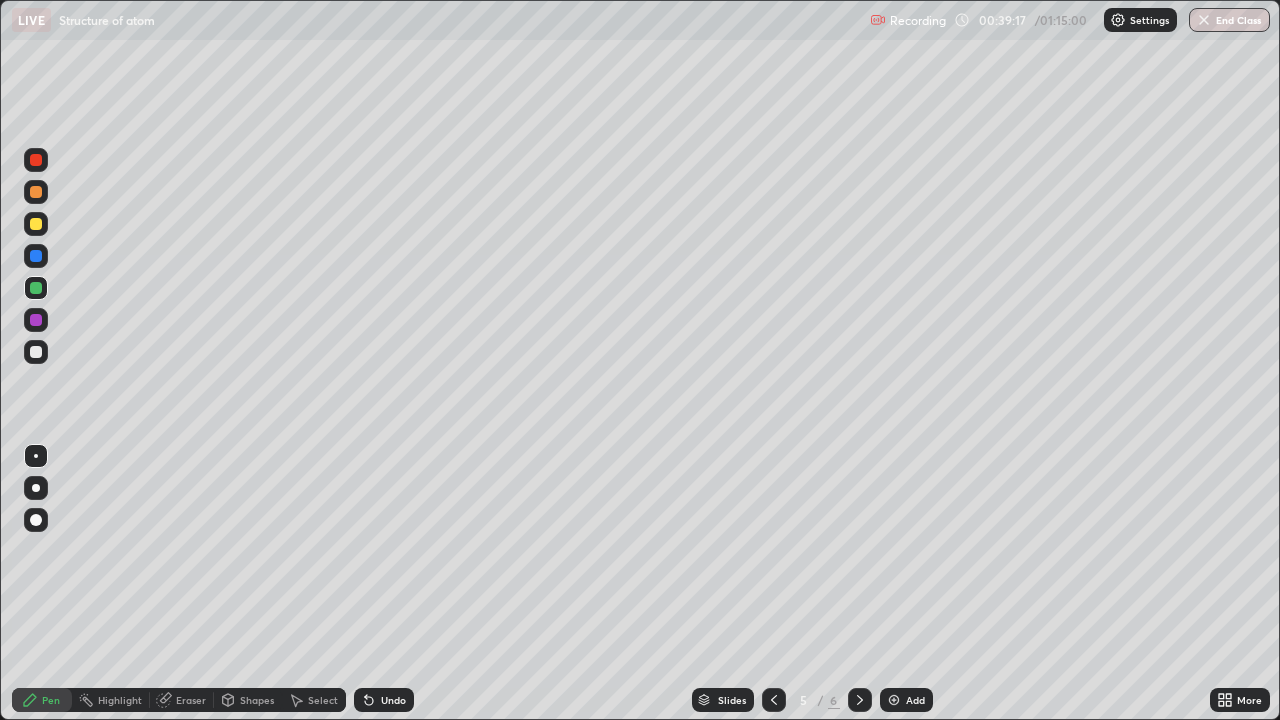 click 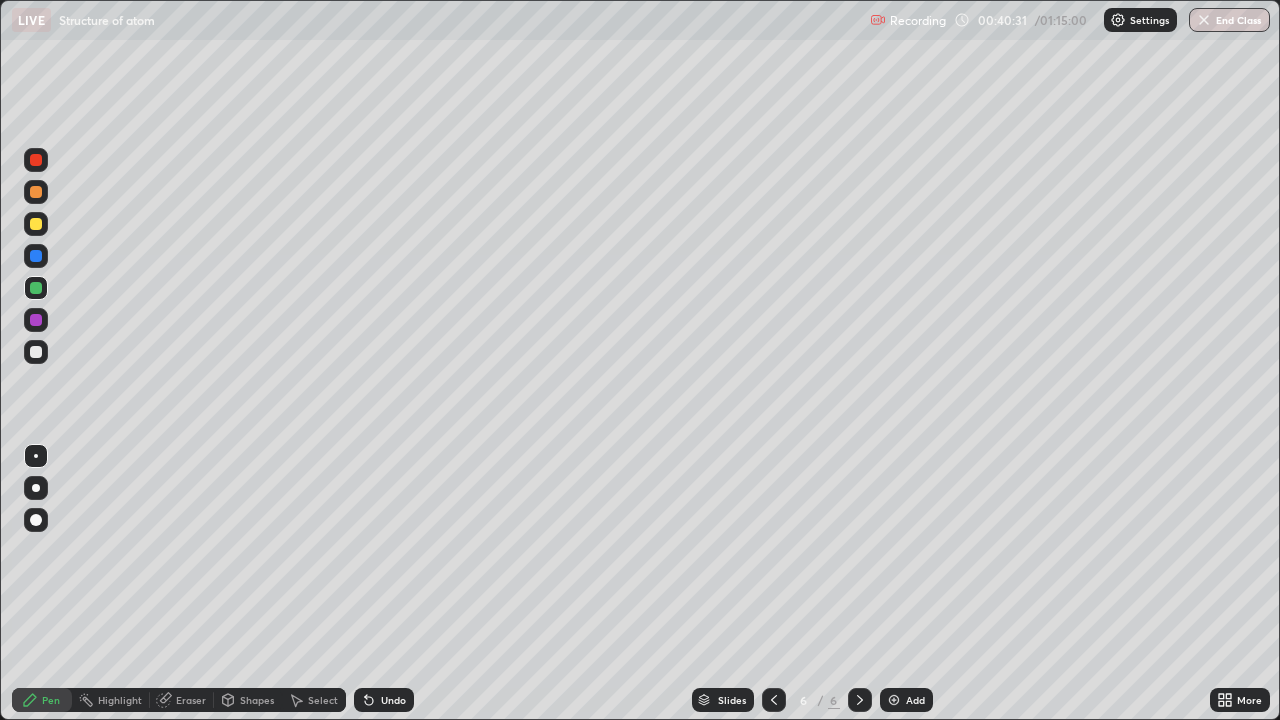 click at bounding box center [894, 700] 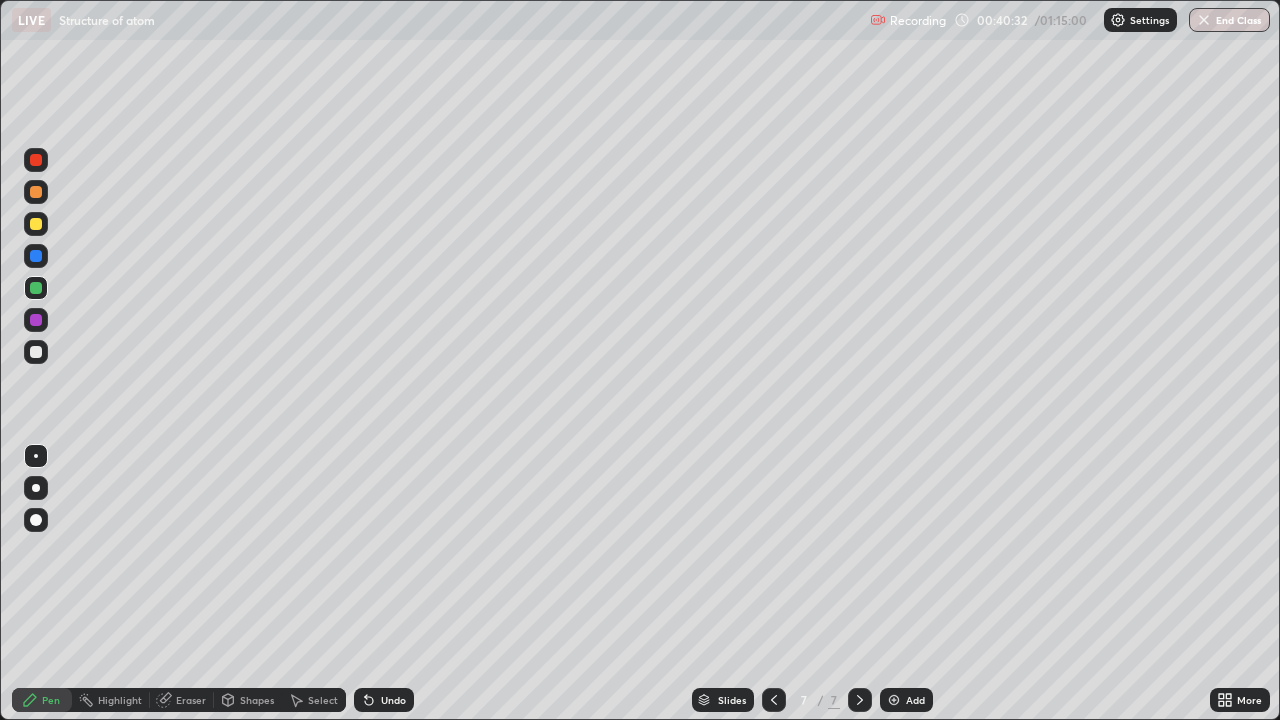 click at bounding box center [36, 352] 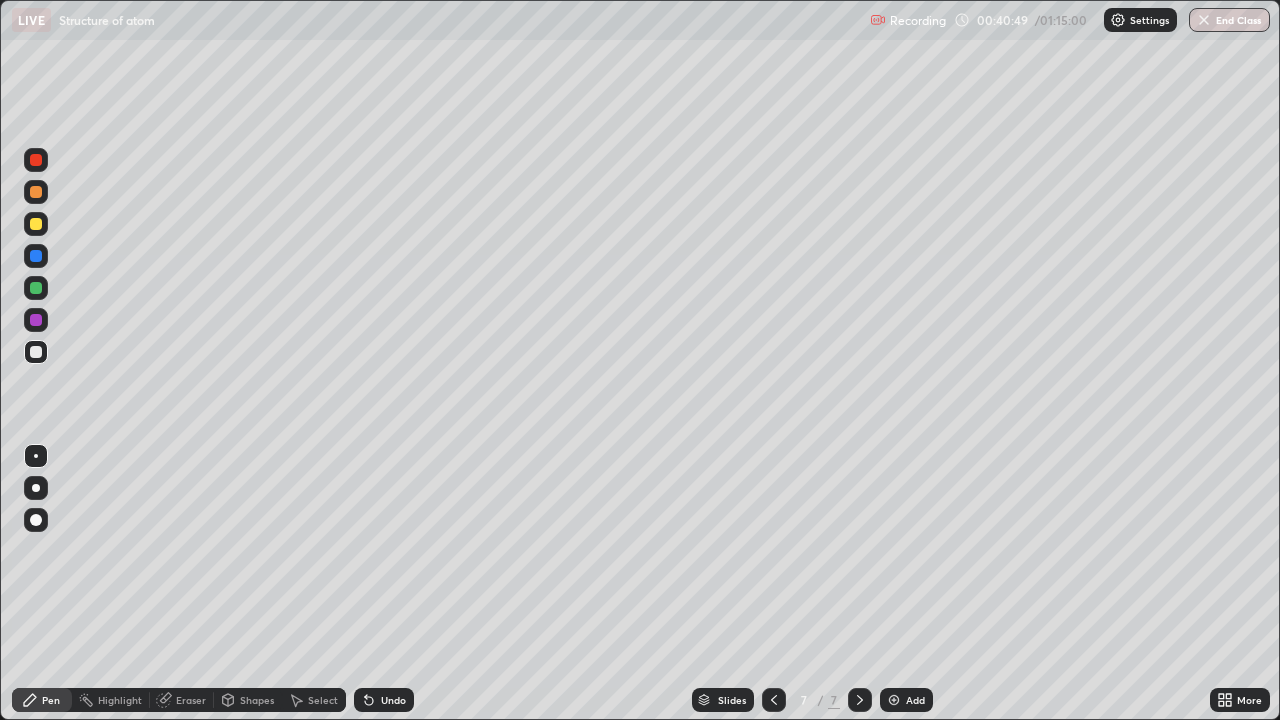 click on "Shapes" at bounding box center [257, 700] 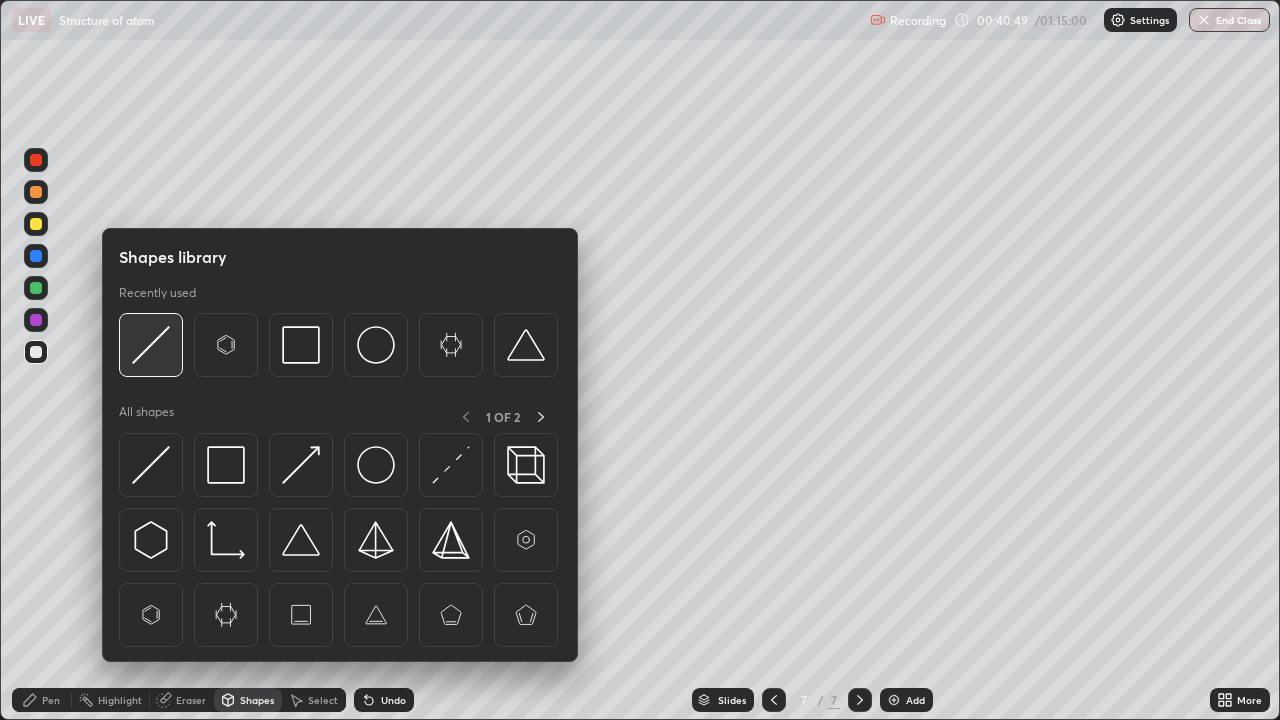 click at bounding box center [151, 345] 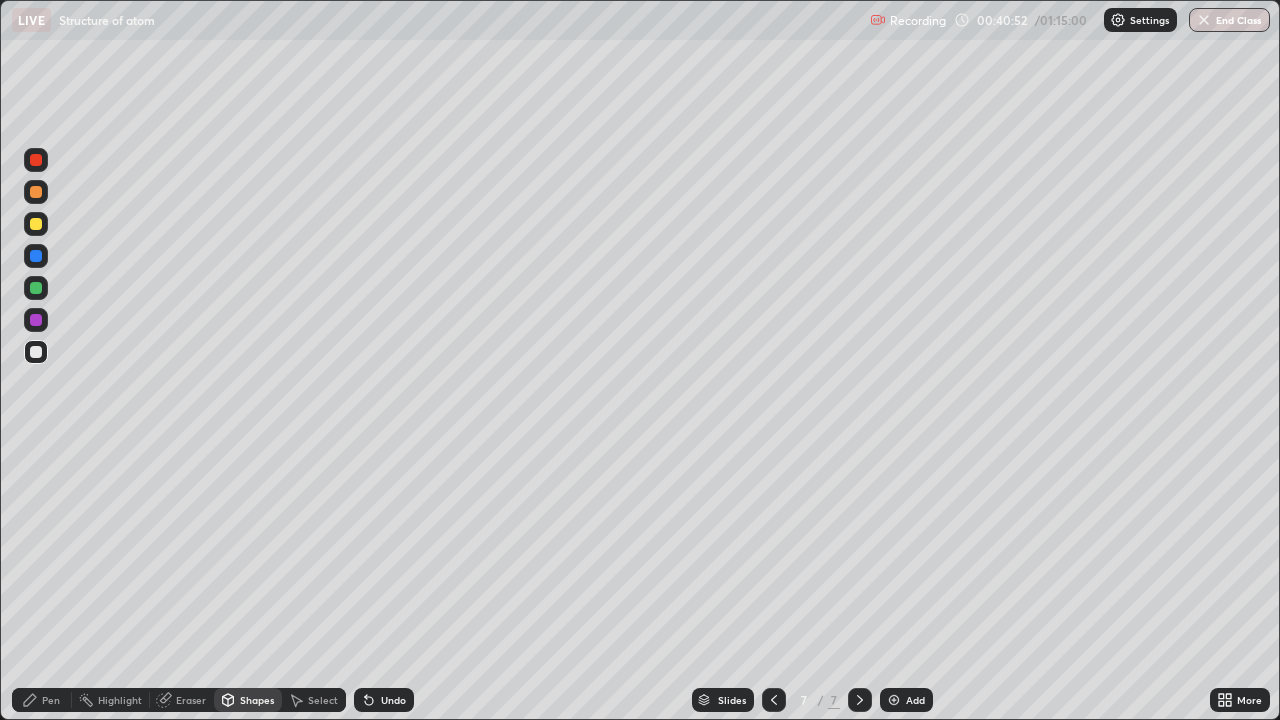 click on "Pen" at bounding box center [51, 700] 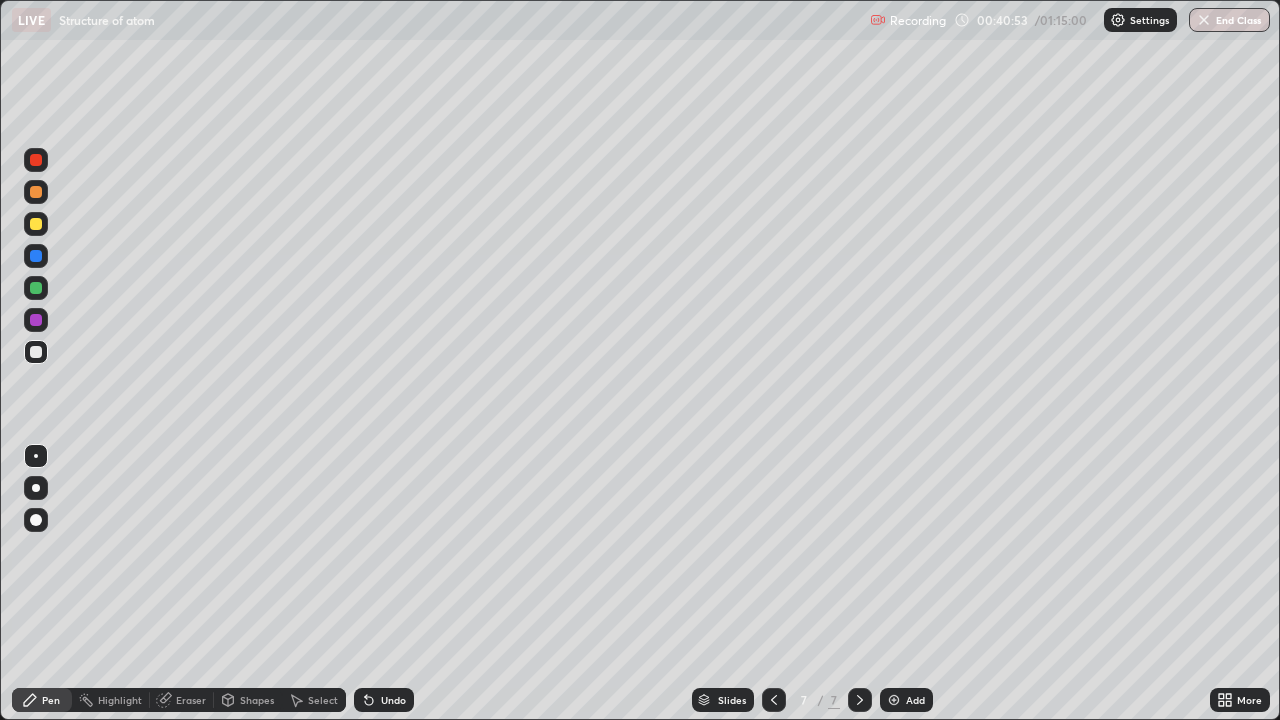 click at bounding box center [36, 224] 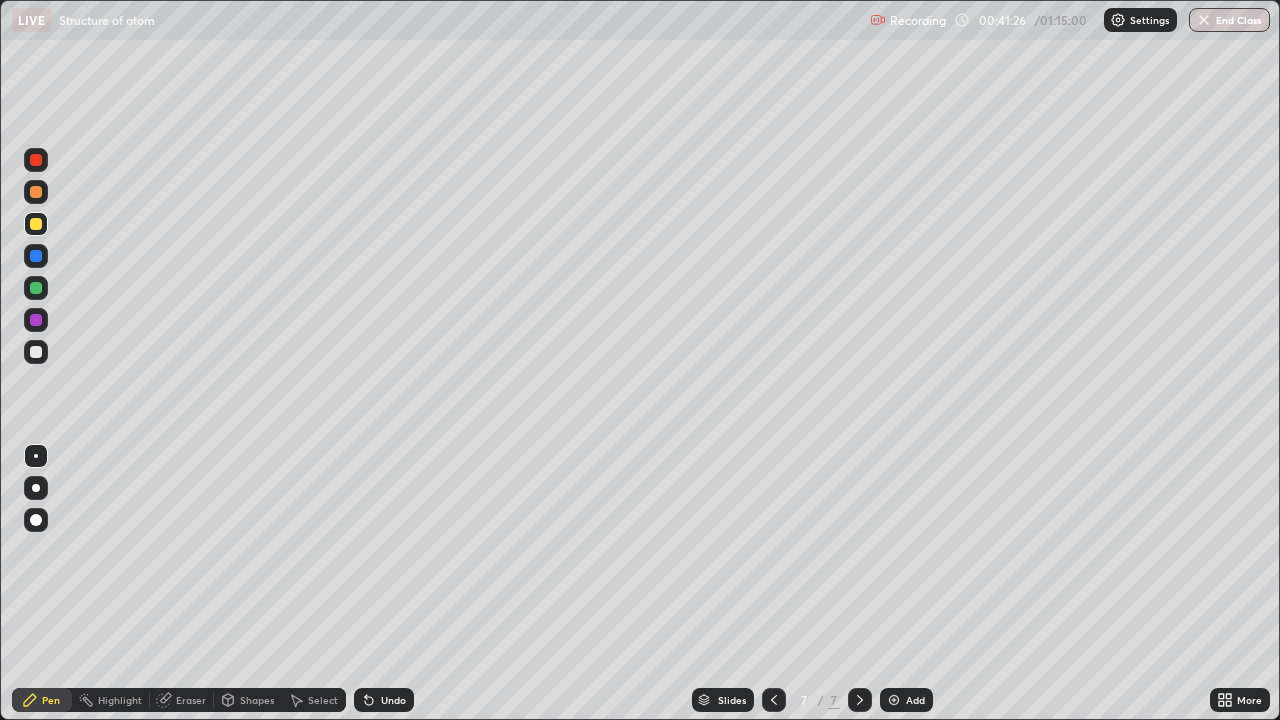 click on "Shapes" at bounding box center [257, 700] 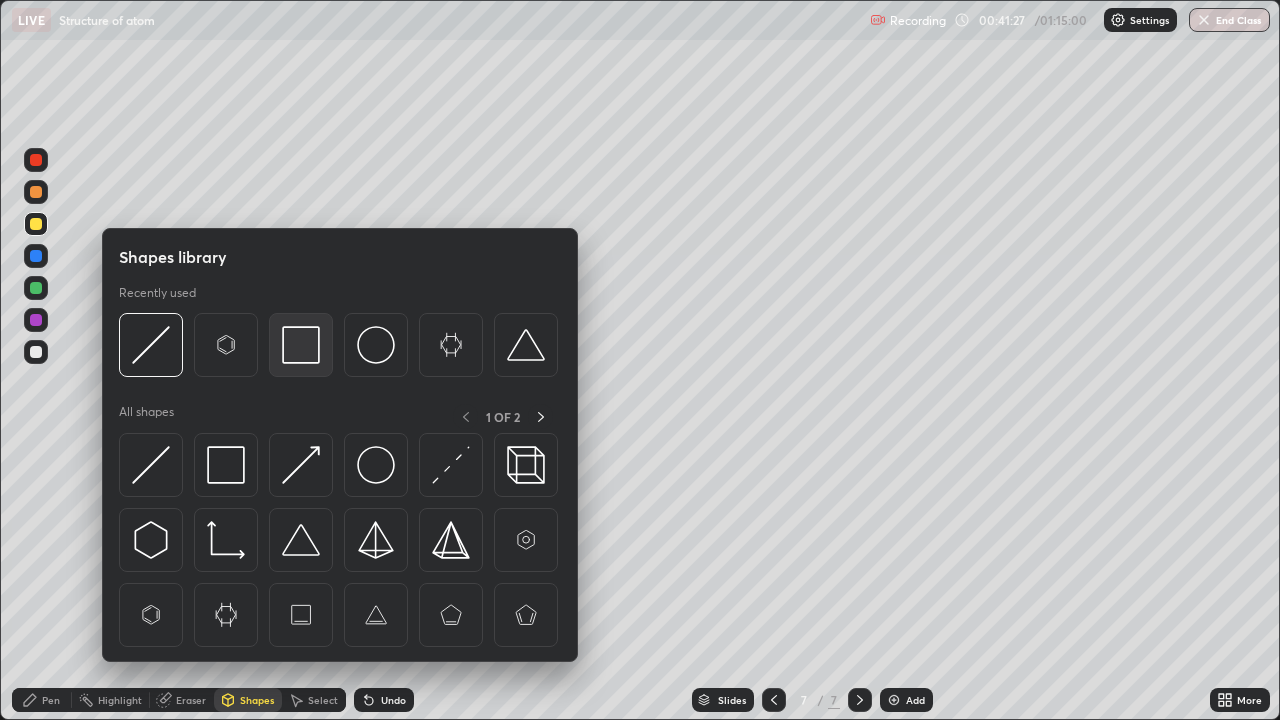click at bounding box center (301, 345) 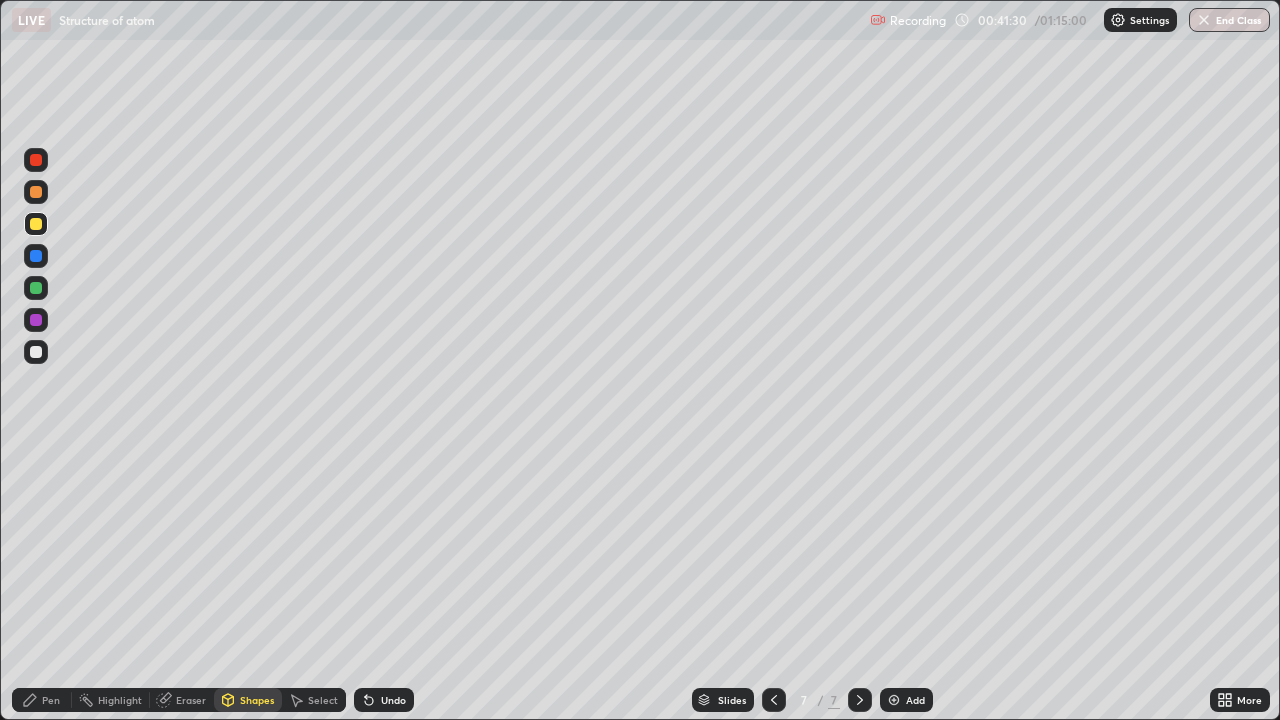 click on "Pen" at bounding box center [51, 700] 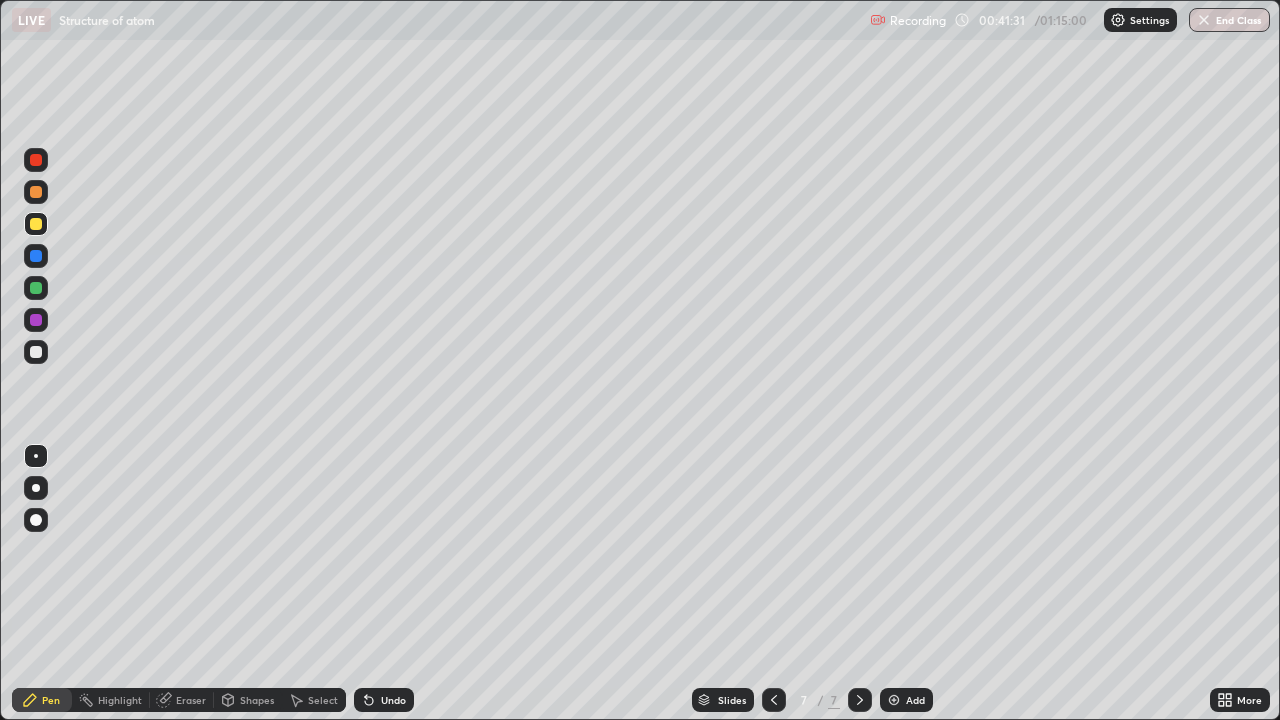 click at bounding box center (36, 256) 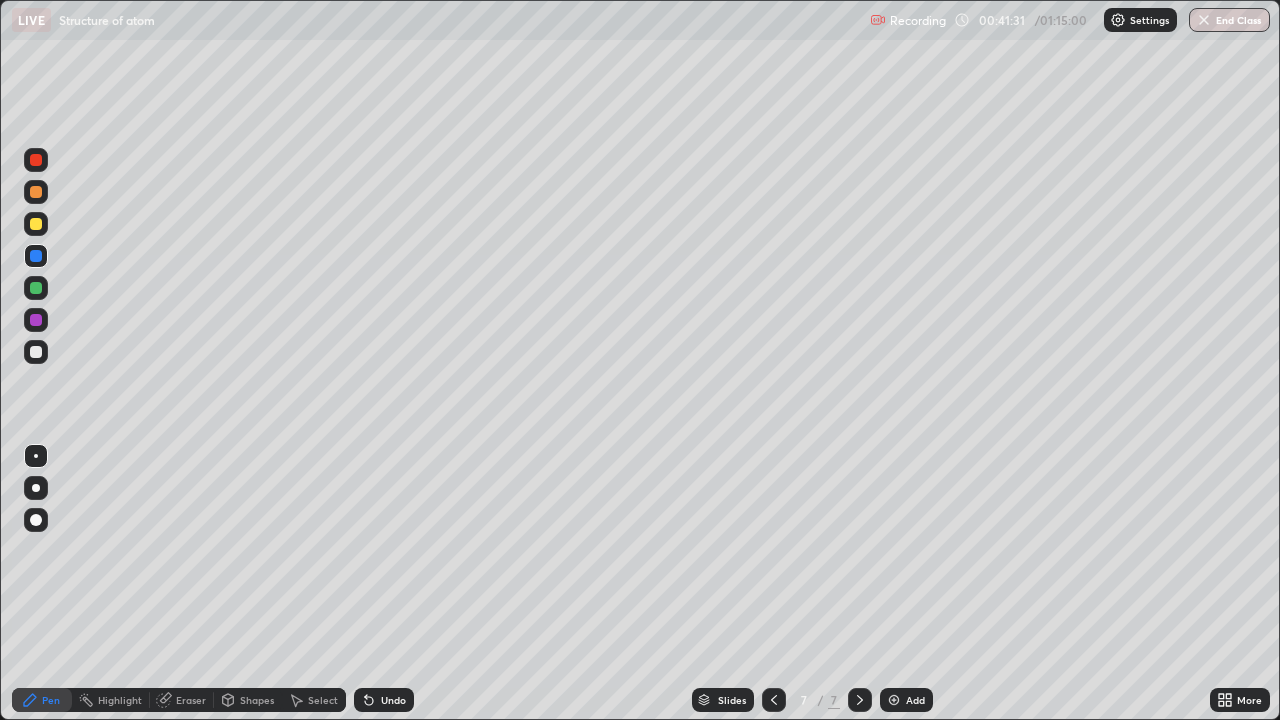 click at bounding box center (36, 288) 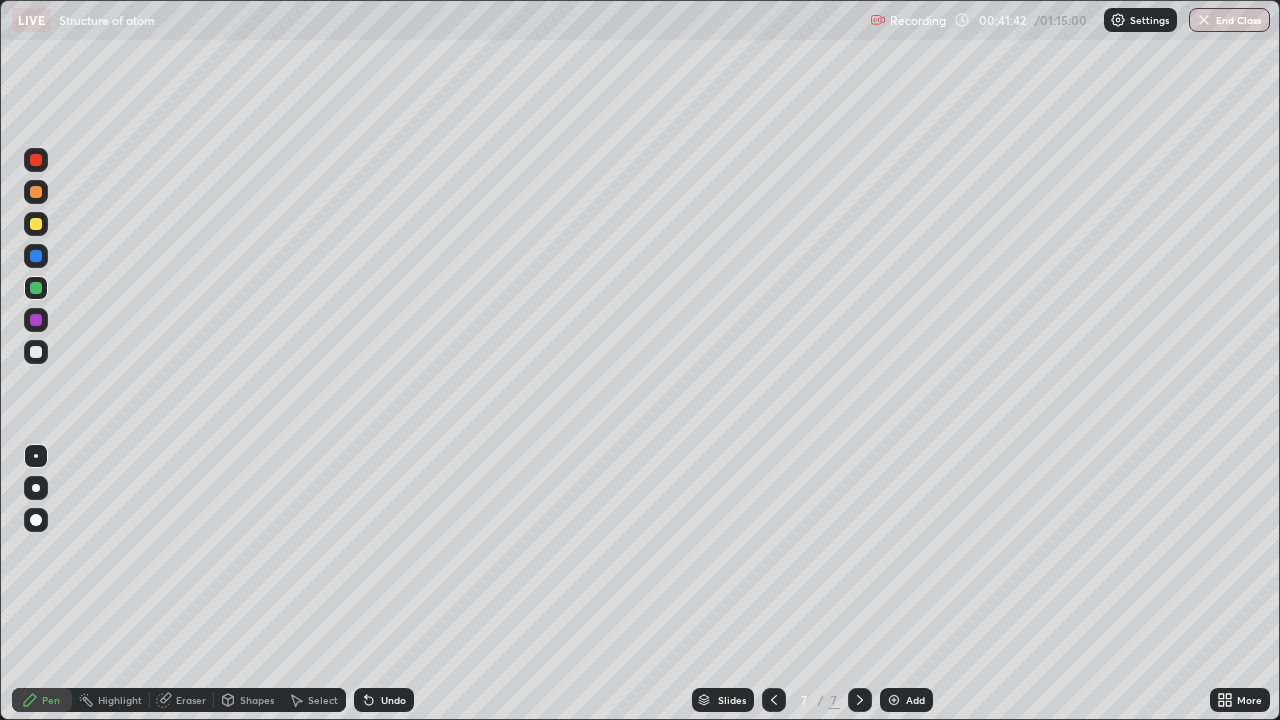 click at bounding box center [894, 700] 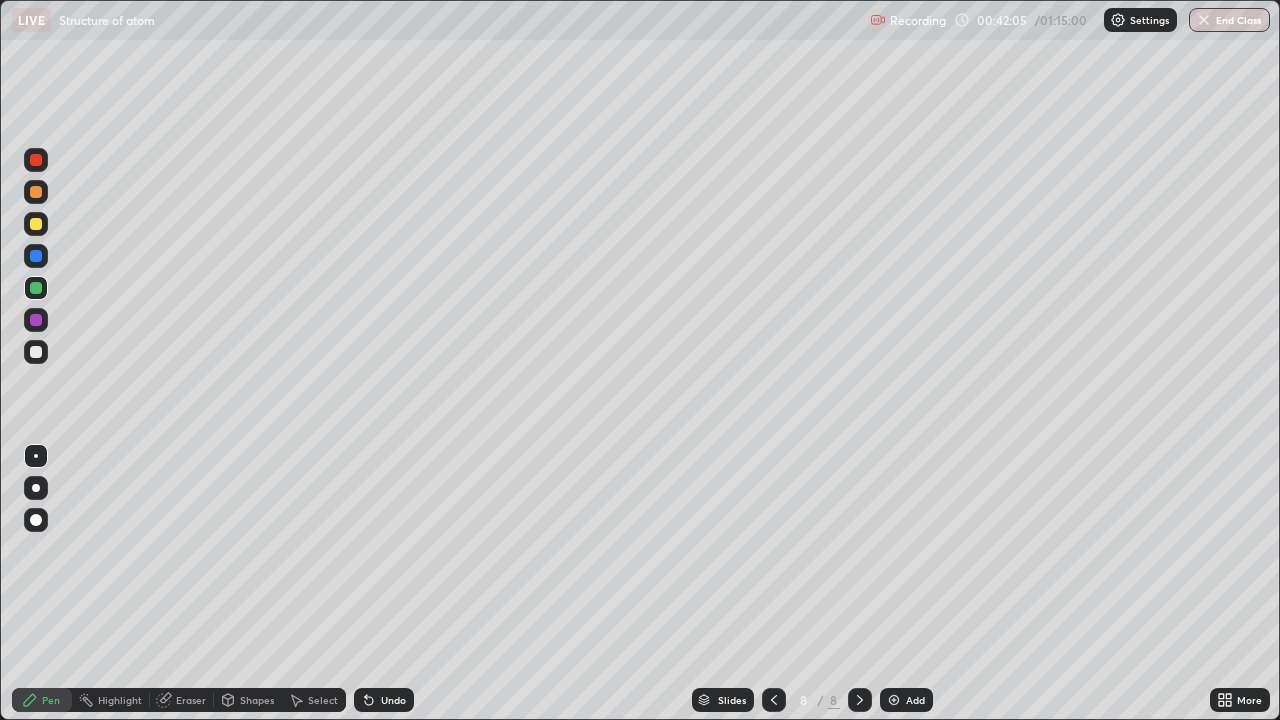 click at bounding box center (36, 352) 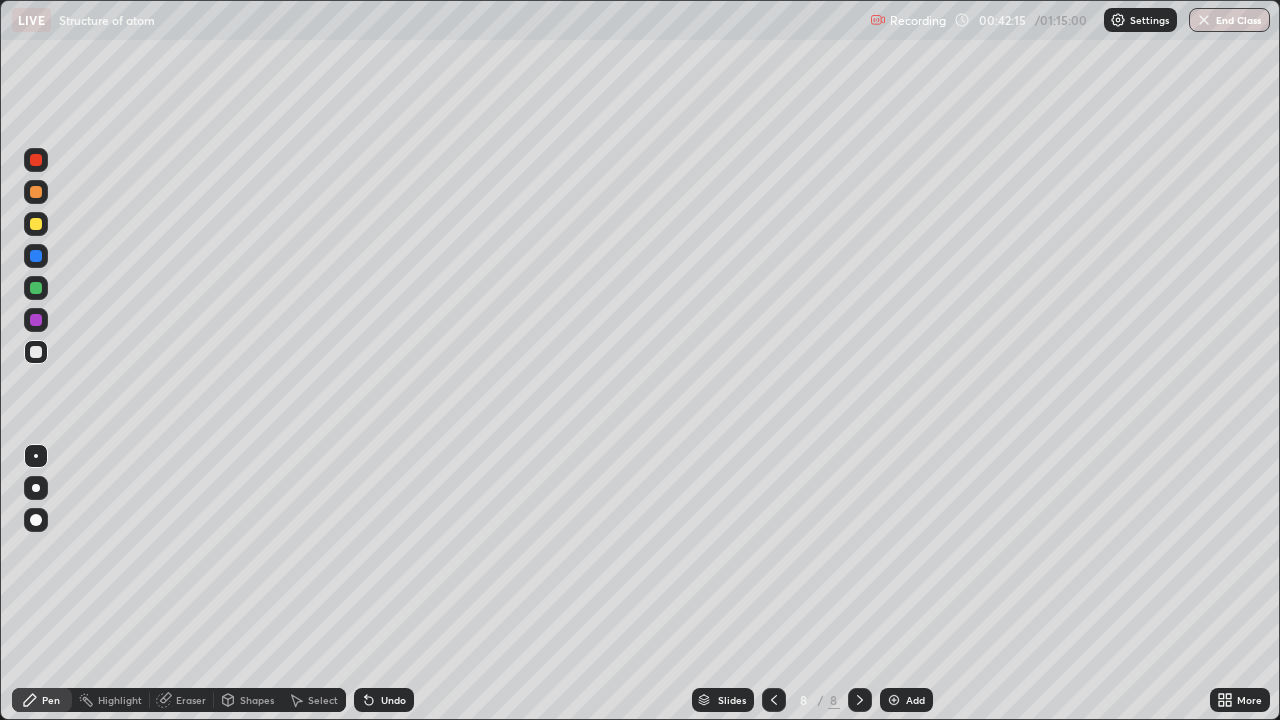click at bounding box center (36, 320) 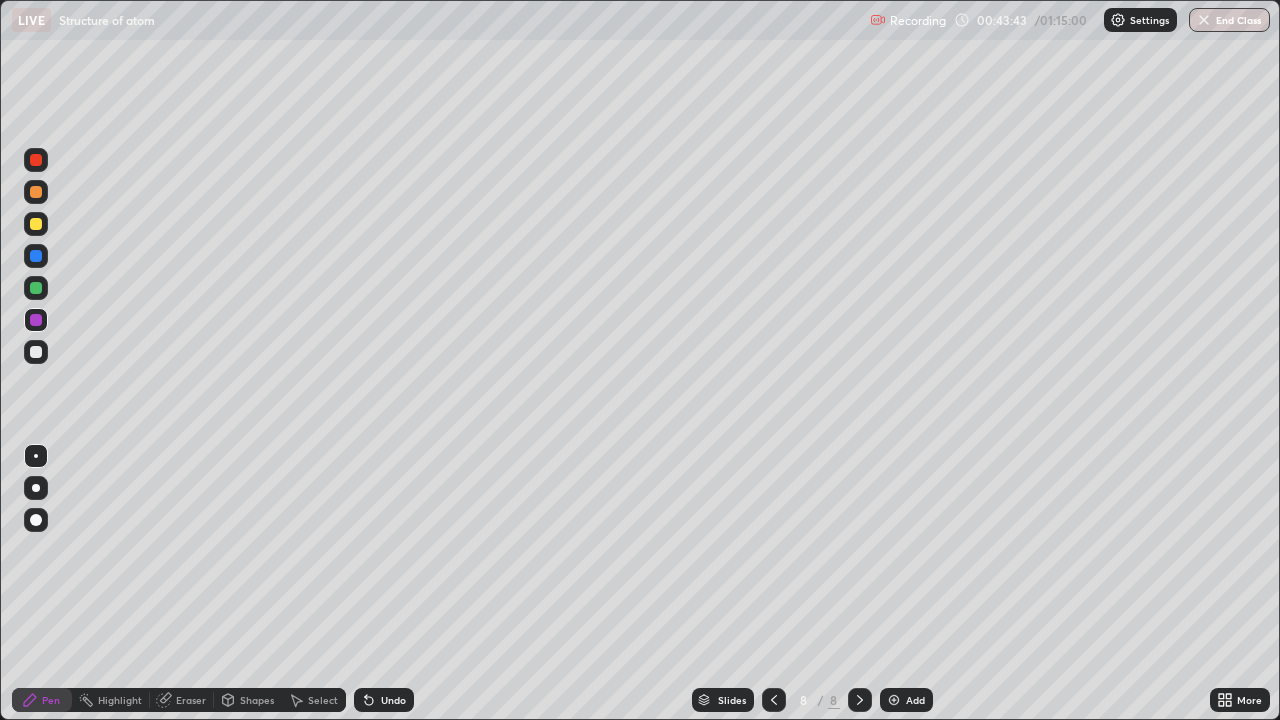 click at bounding box center [36, 288] 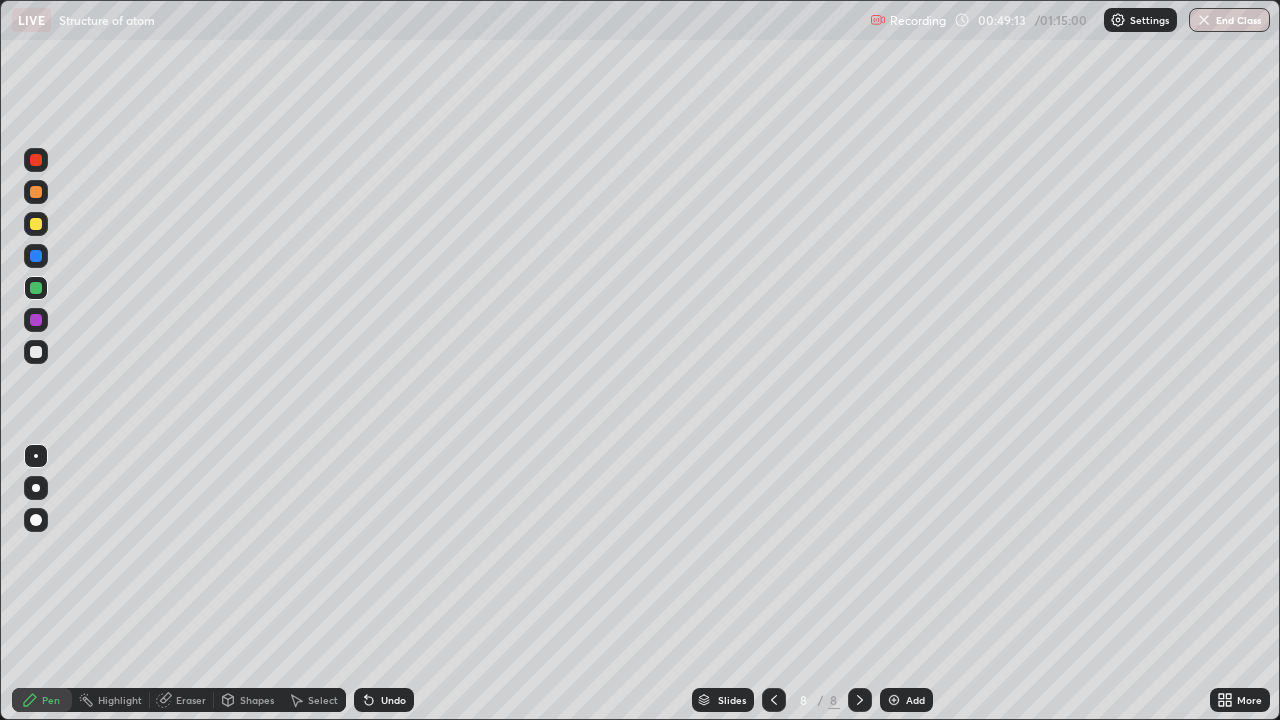 click 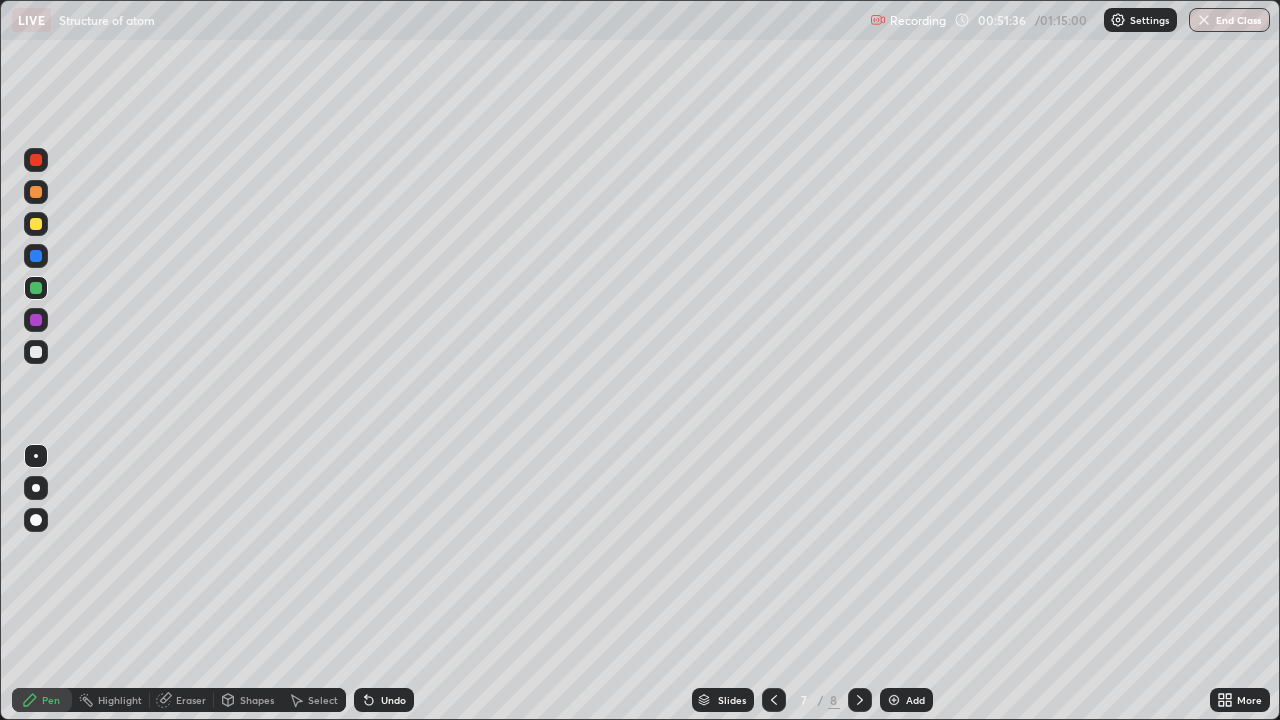 click 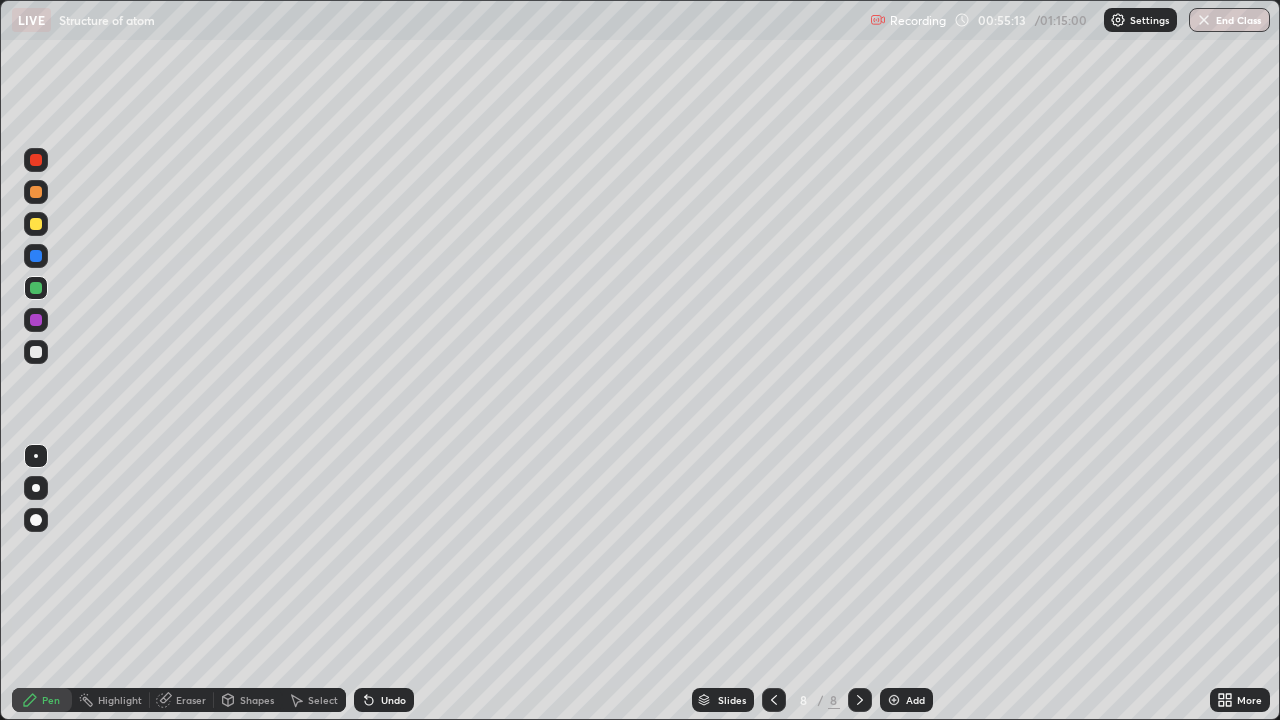 click at bounding box center [894, 700] 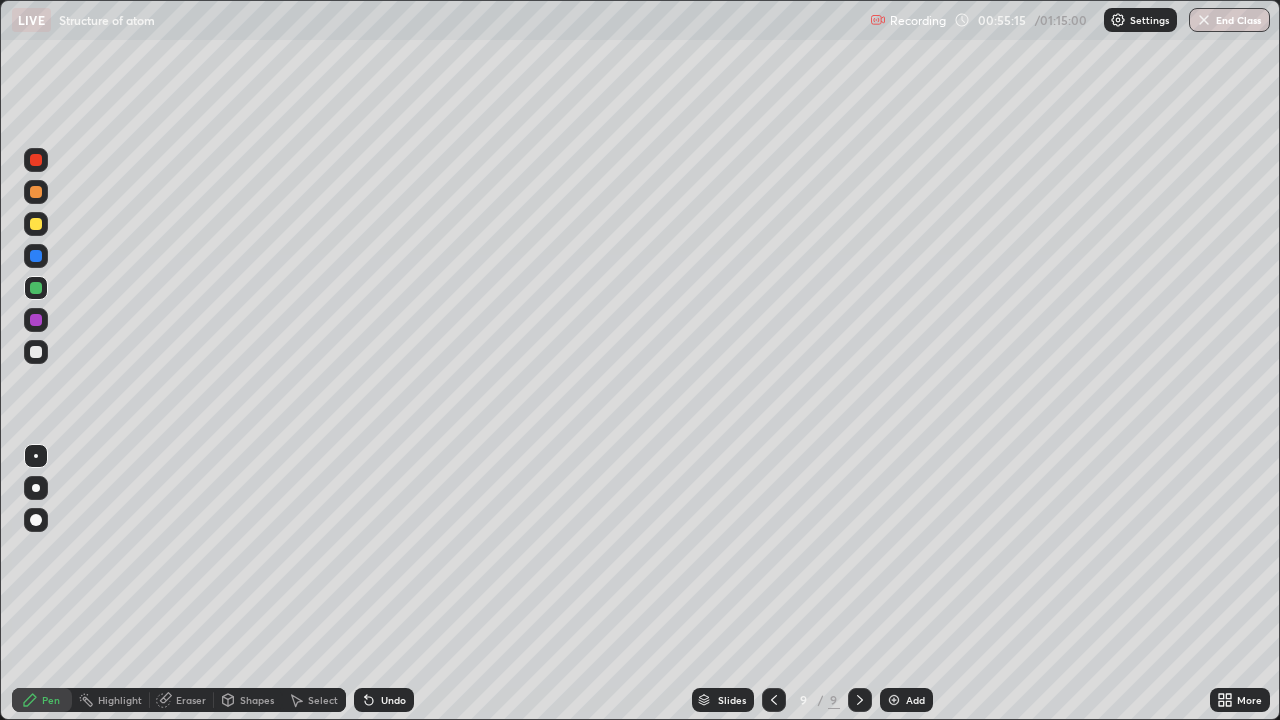click 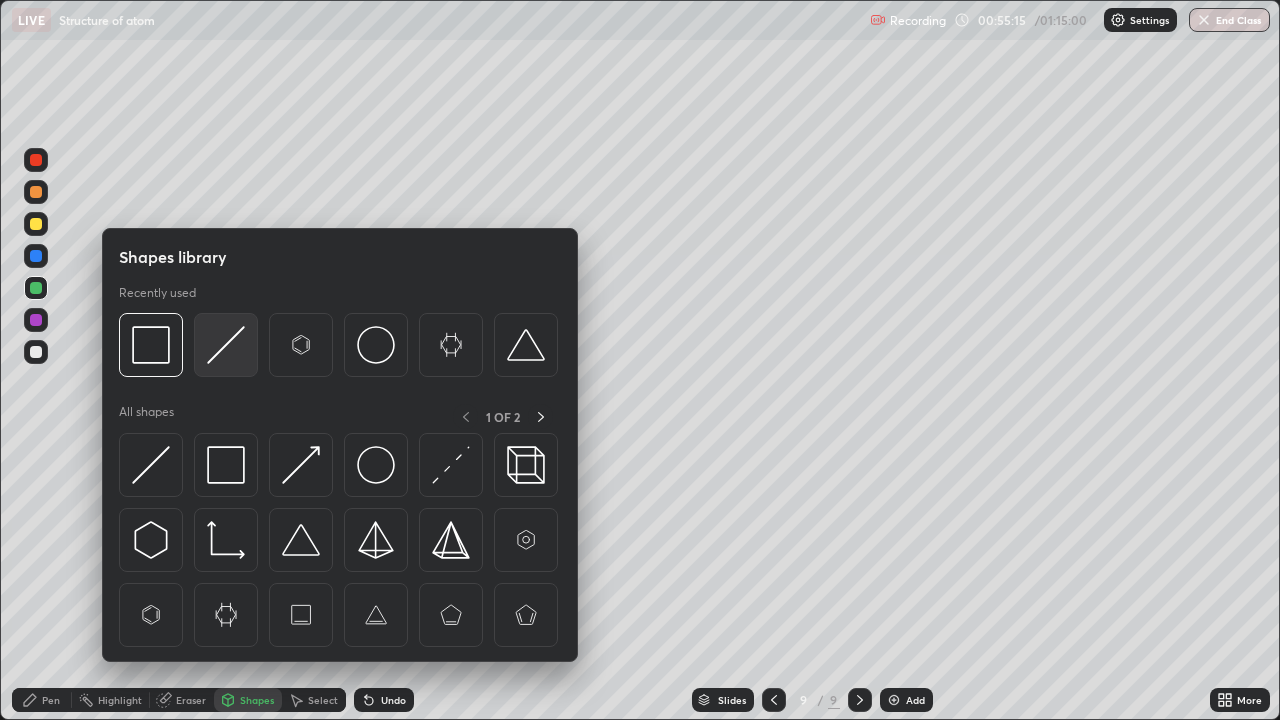 click at bounding box center (226, 345) 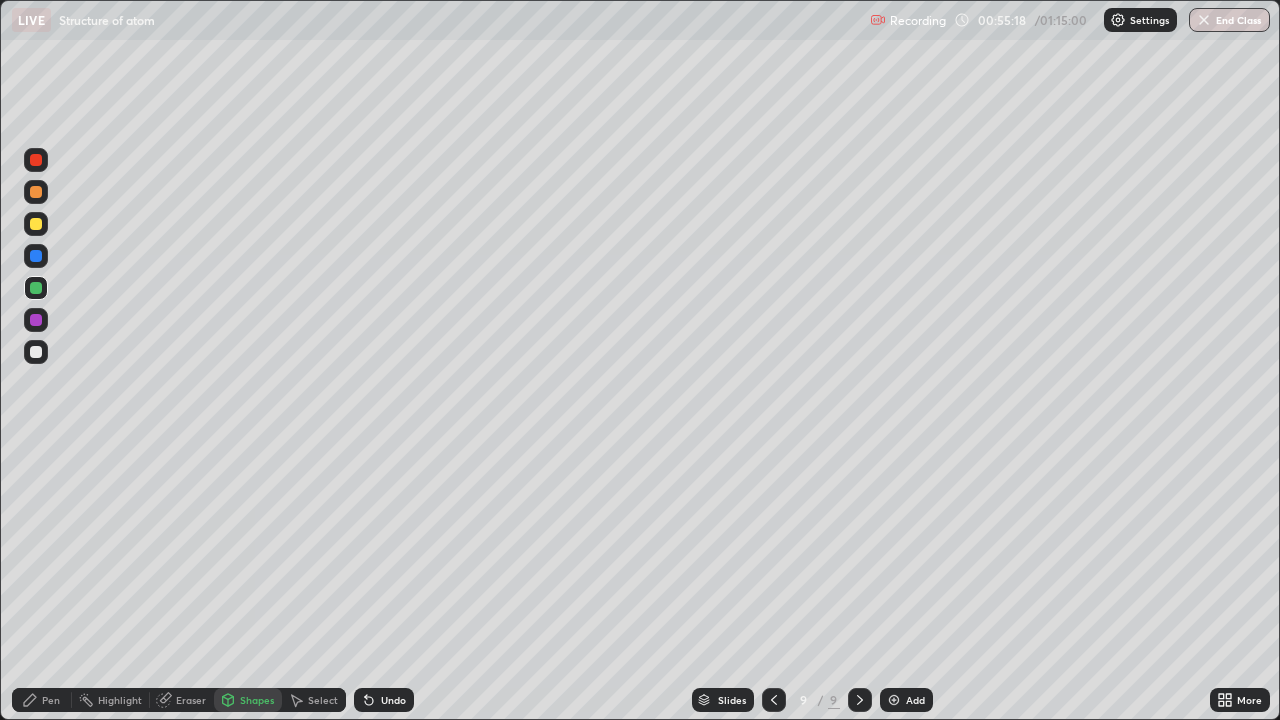click on "Pen" at bounding box center (51, 700) 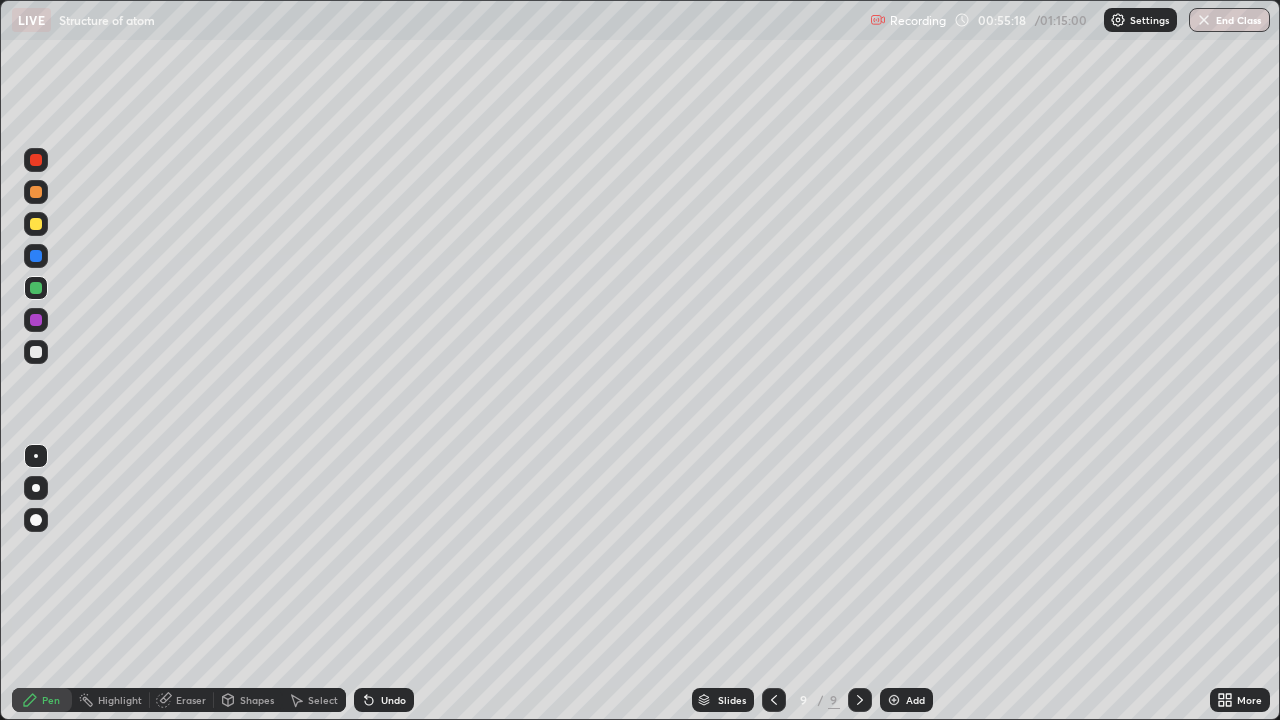 click at bounding box center [36, 352] 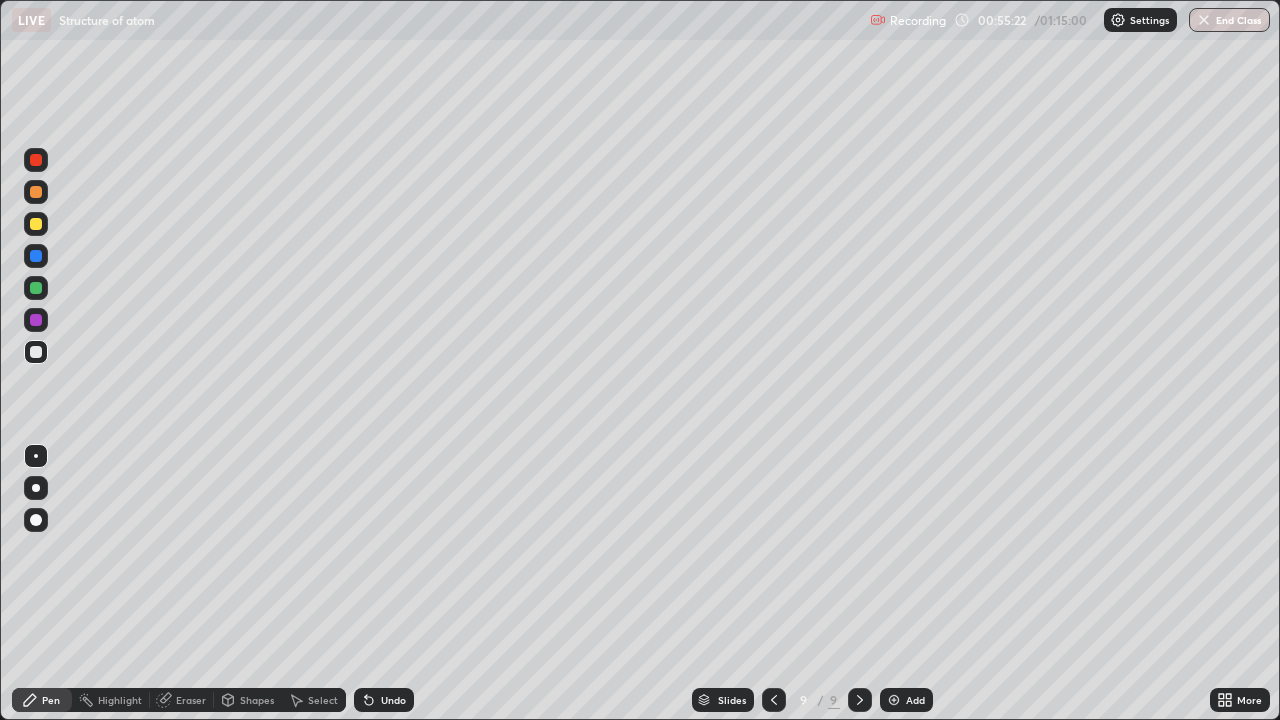 click 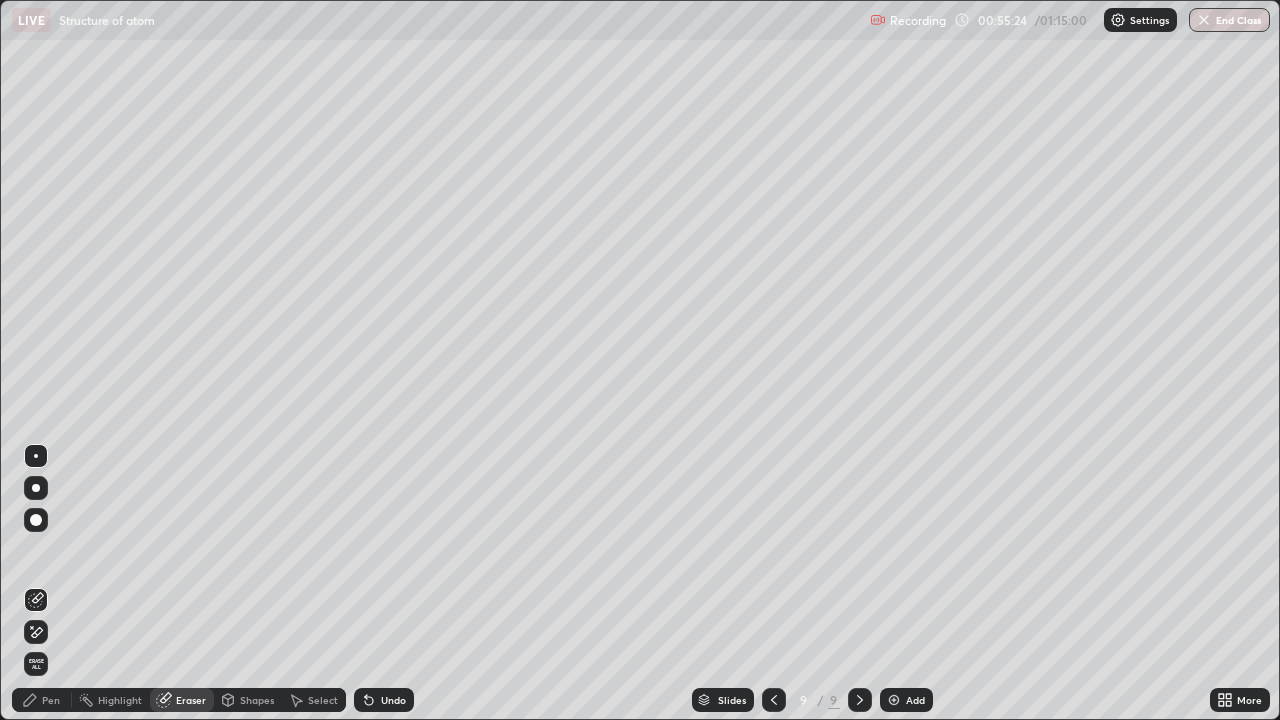 click on "Pen" at bounding box center (51, 700) 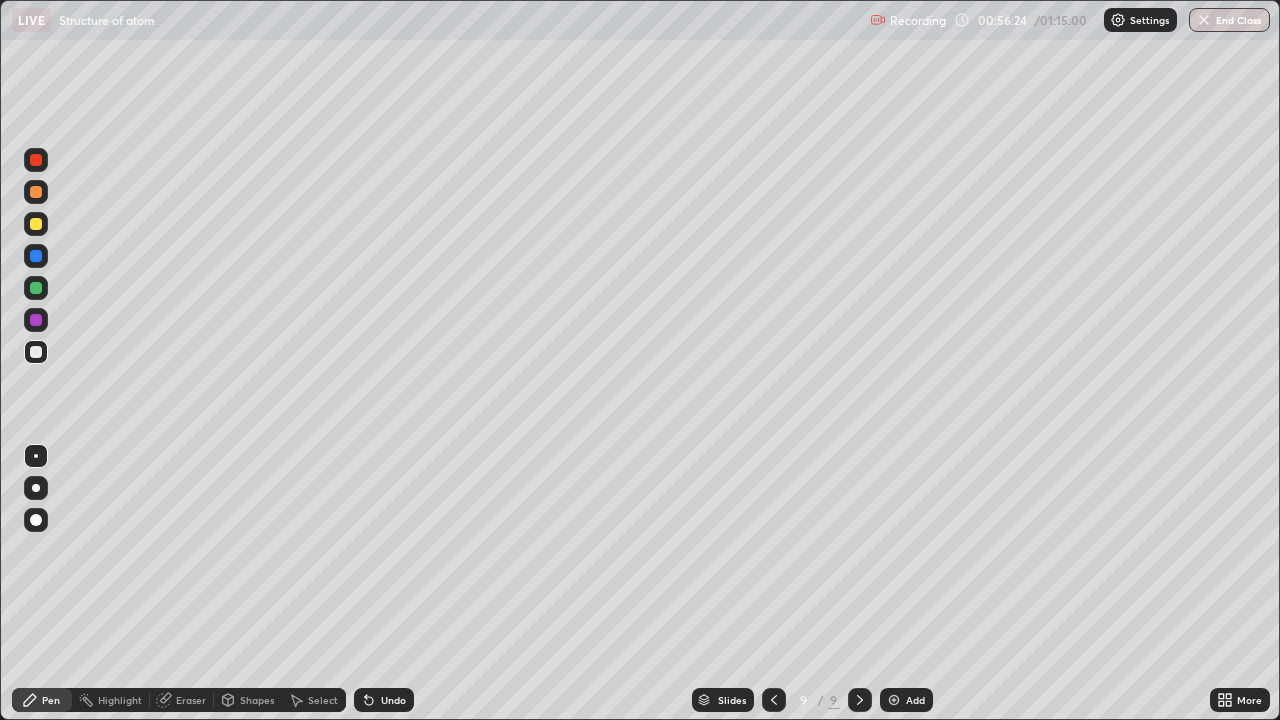 click at bounding box center (36, 160) 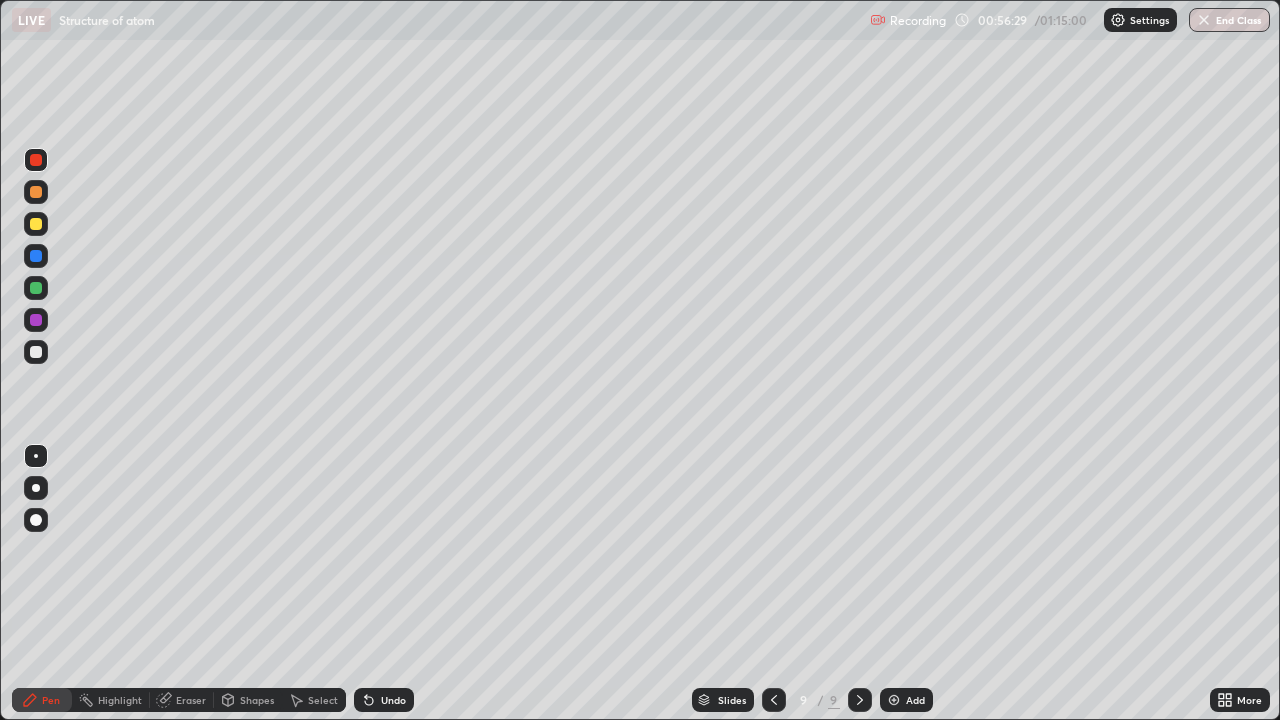 click on "Eraser" at bounding box center (191, 700) 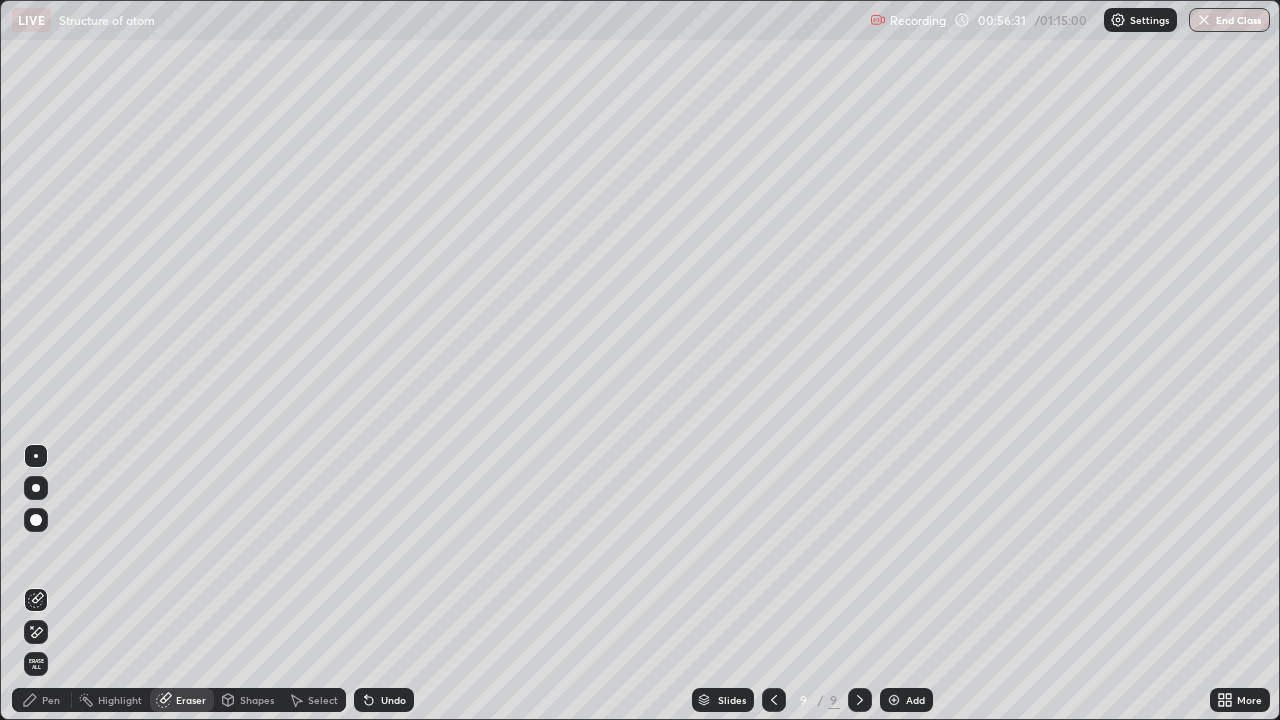 click on "Pen" at bounding box center [51, 700] 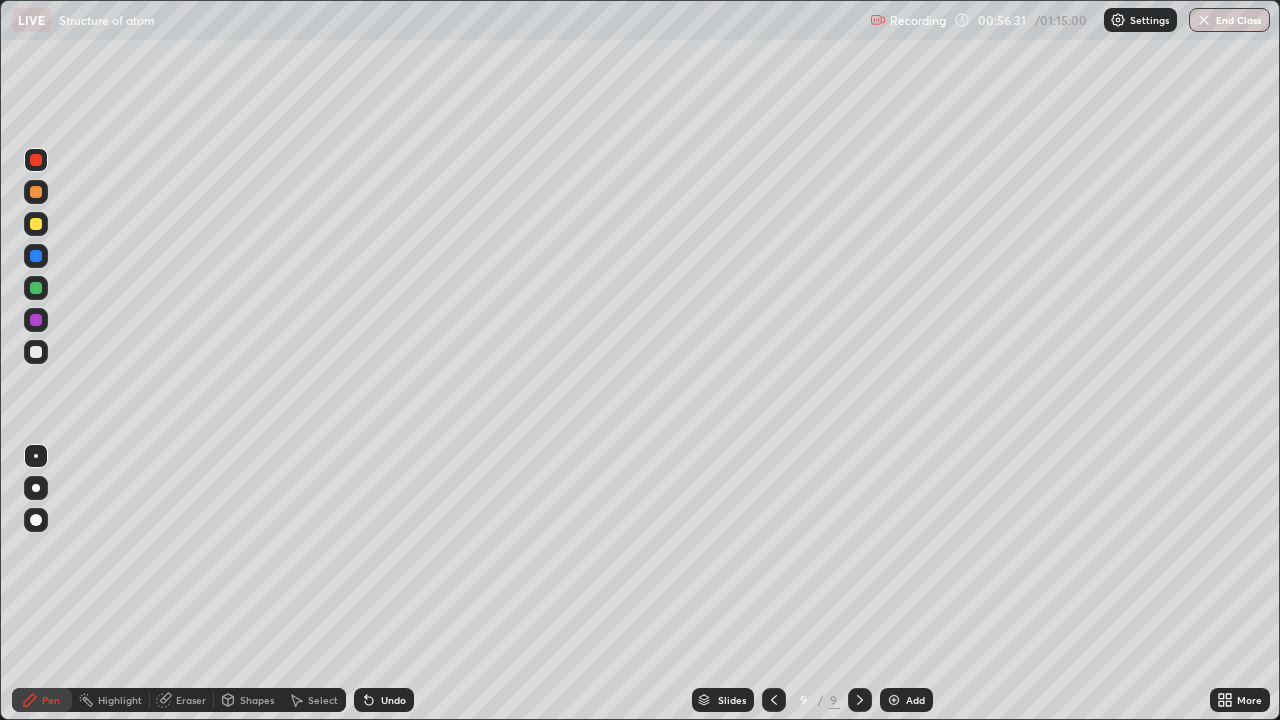 click at bounding box center (36, 352) 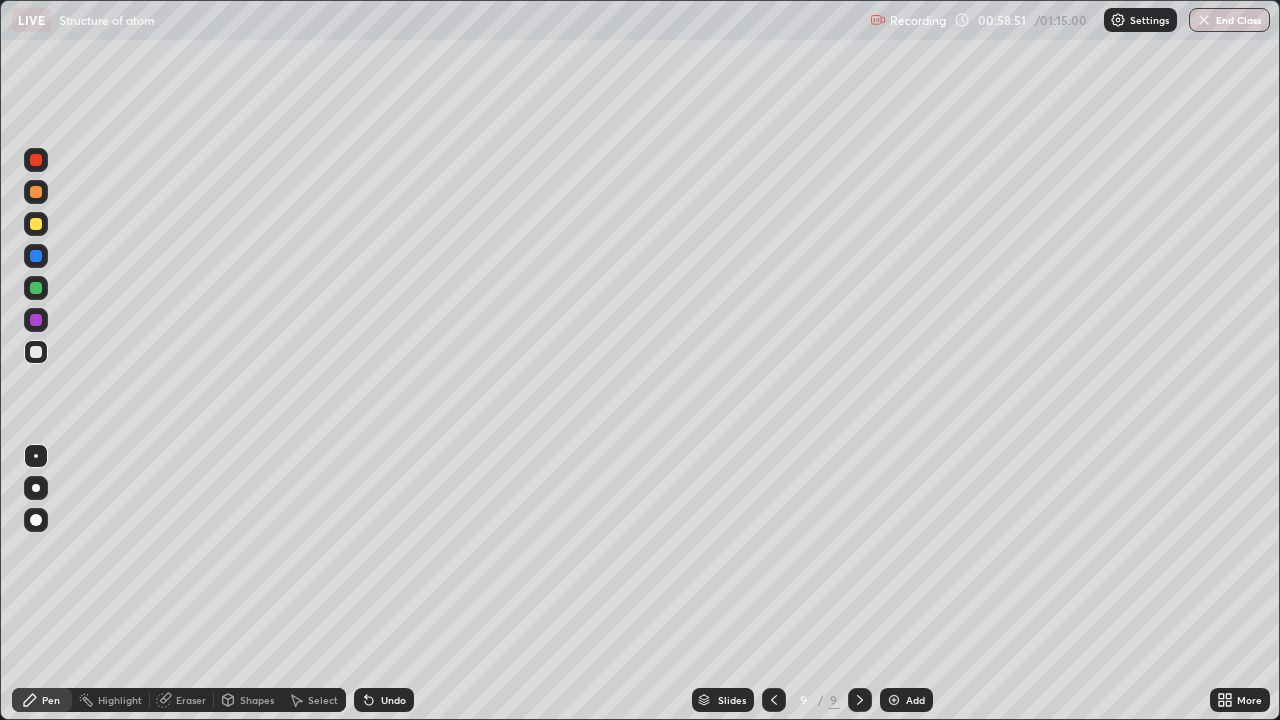click 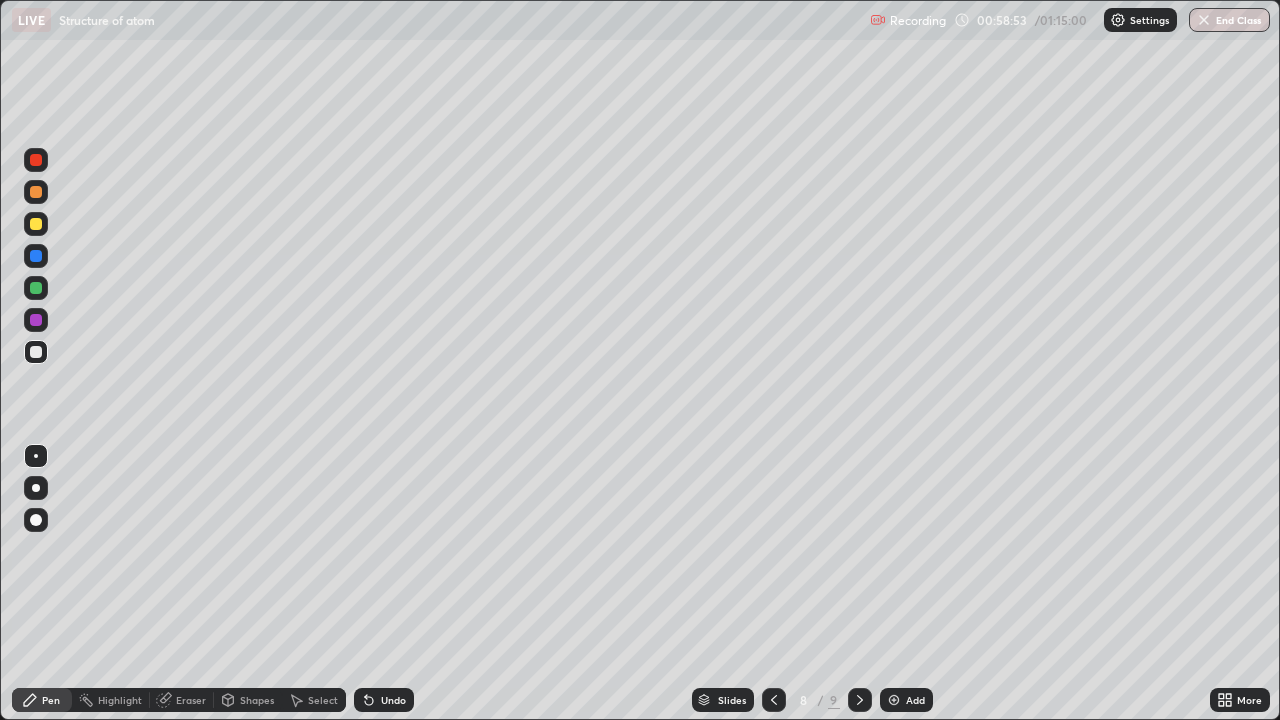 click 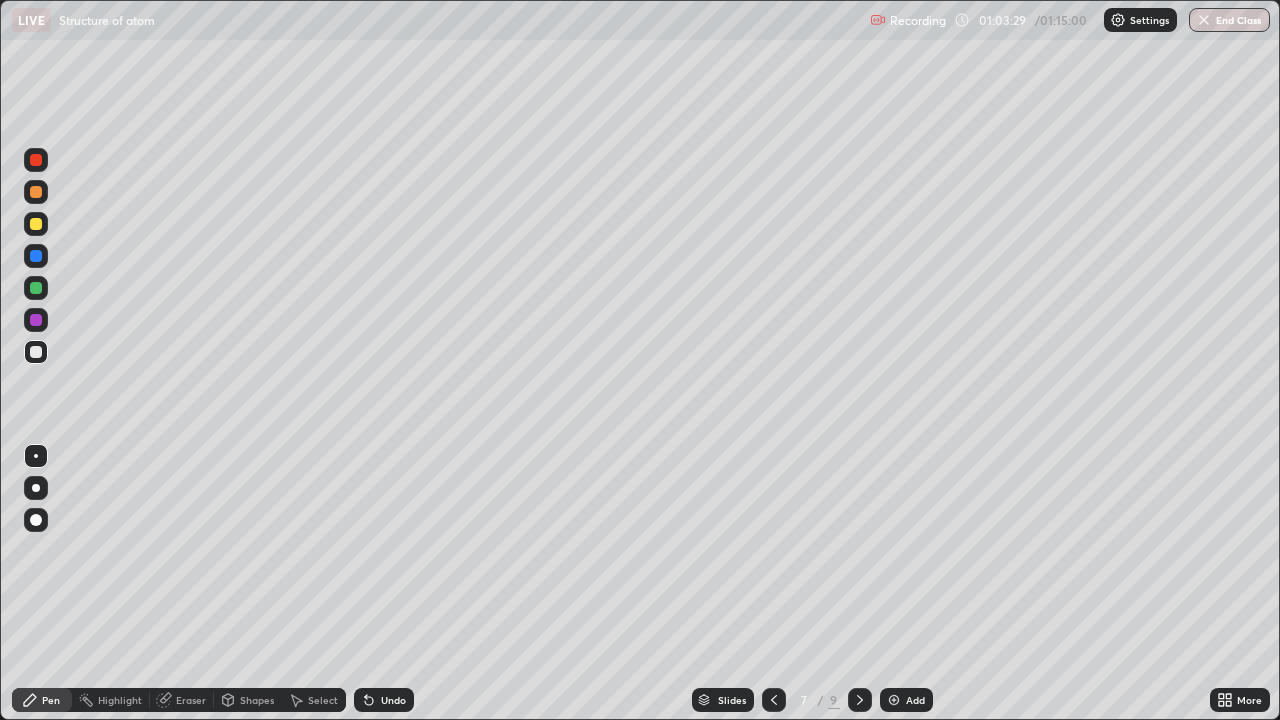 click 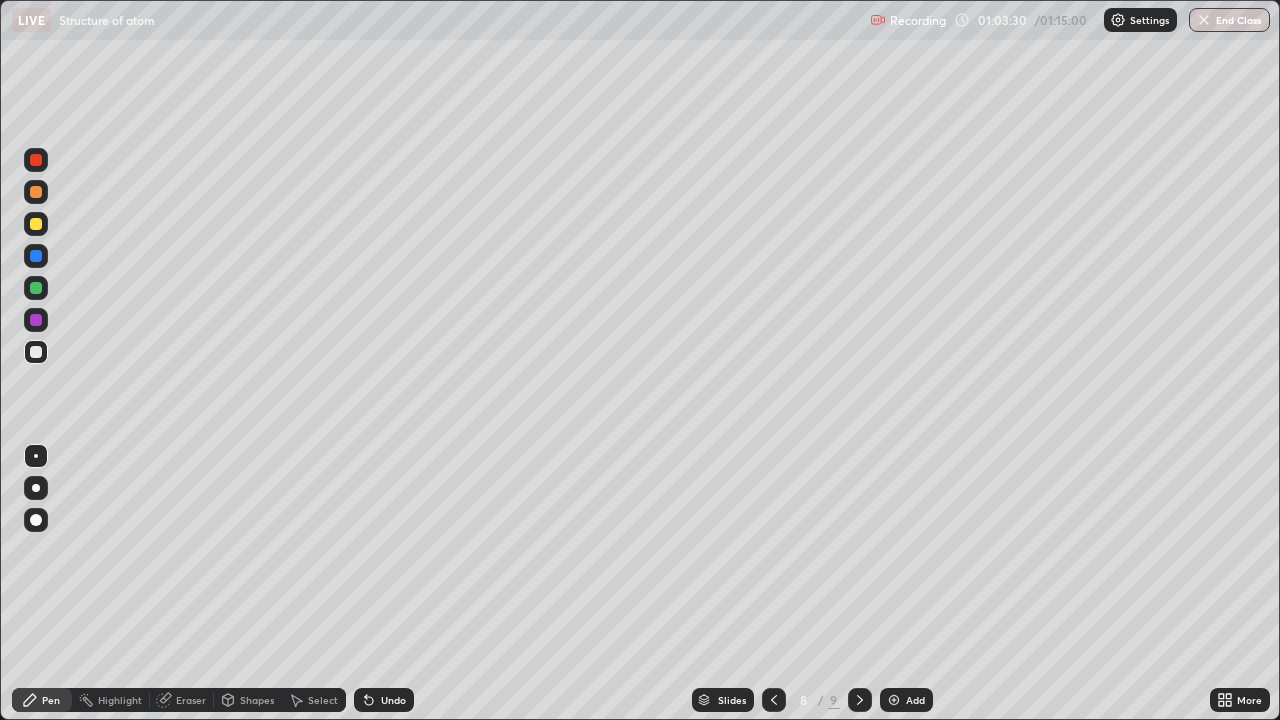 click 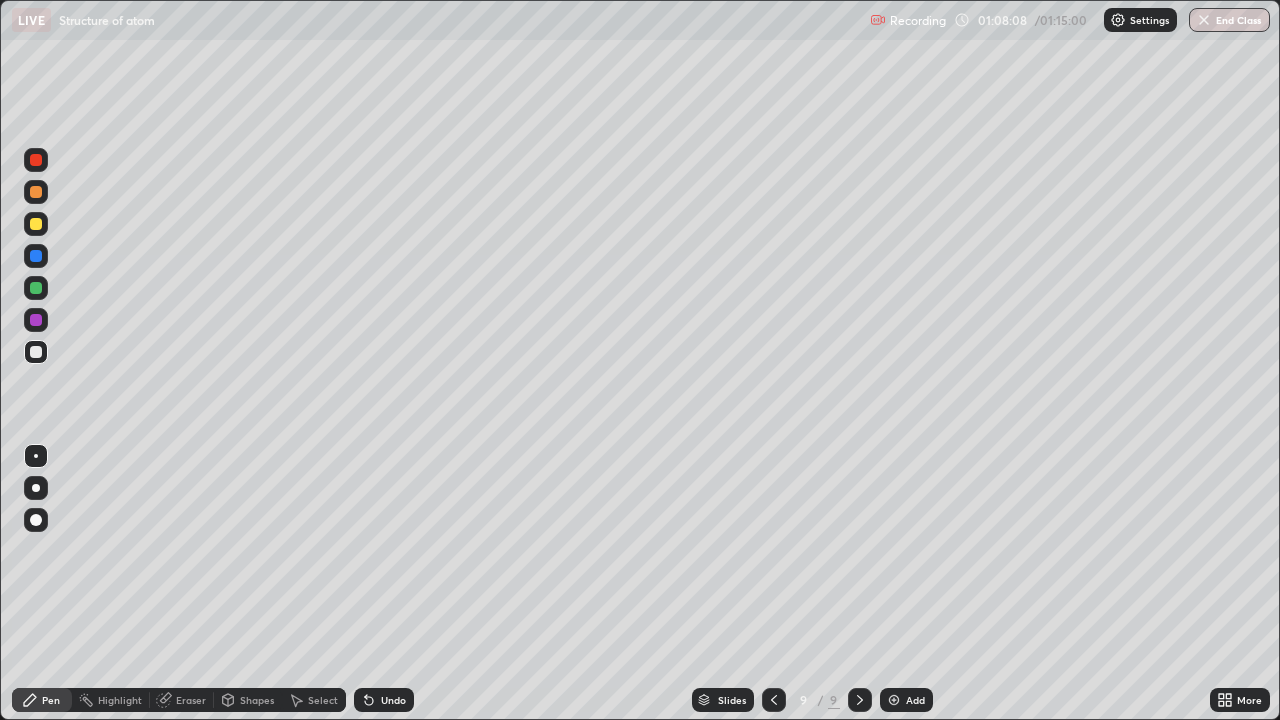 click 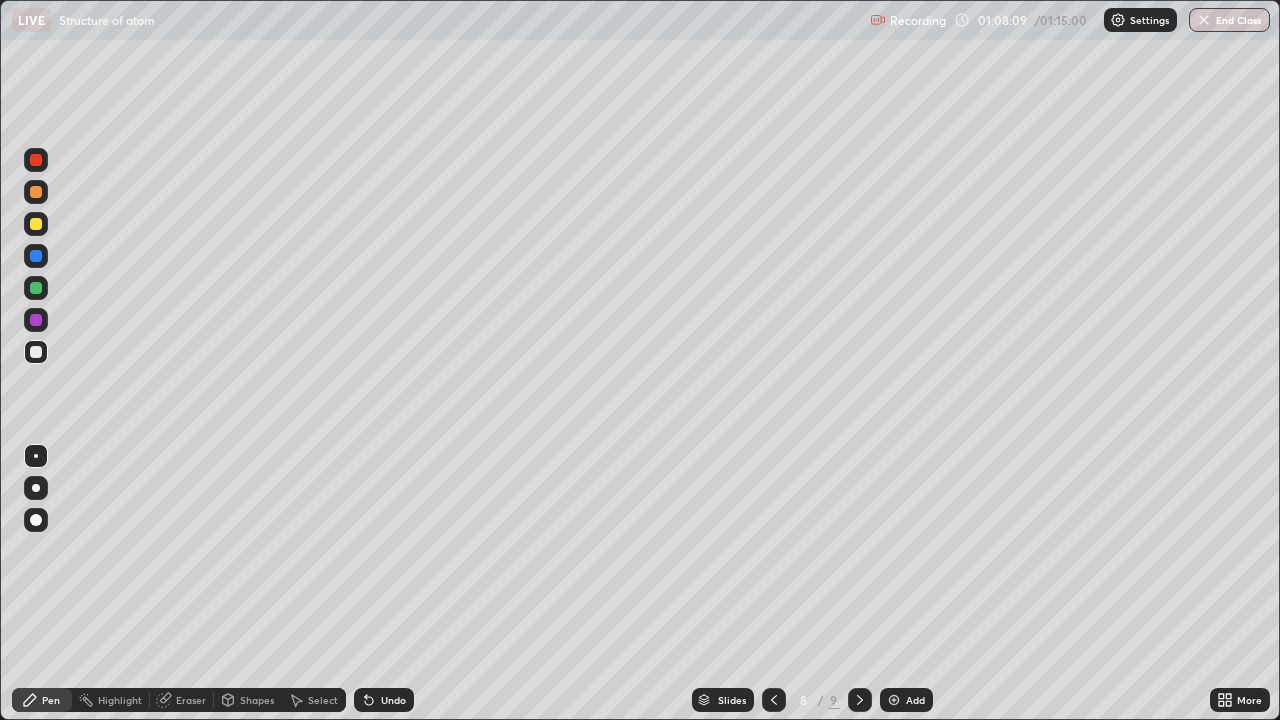 click 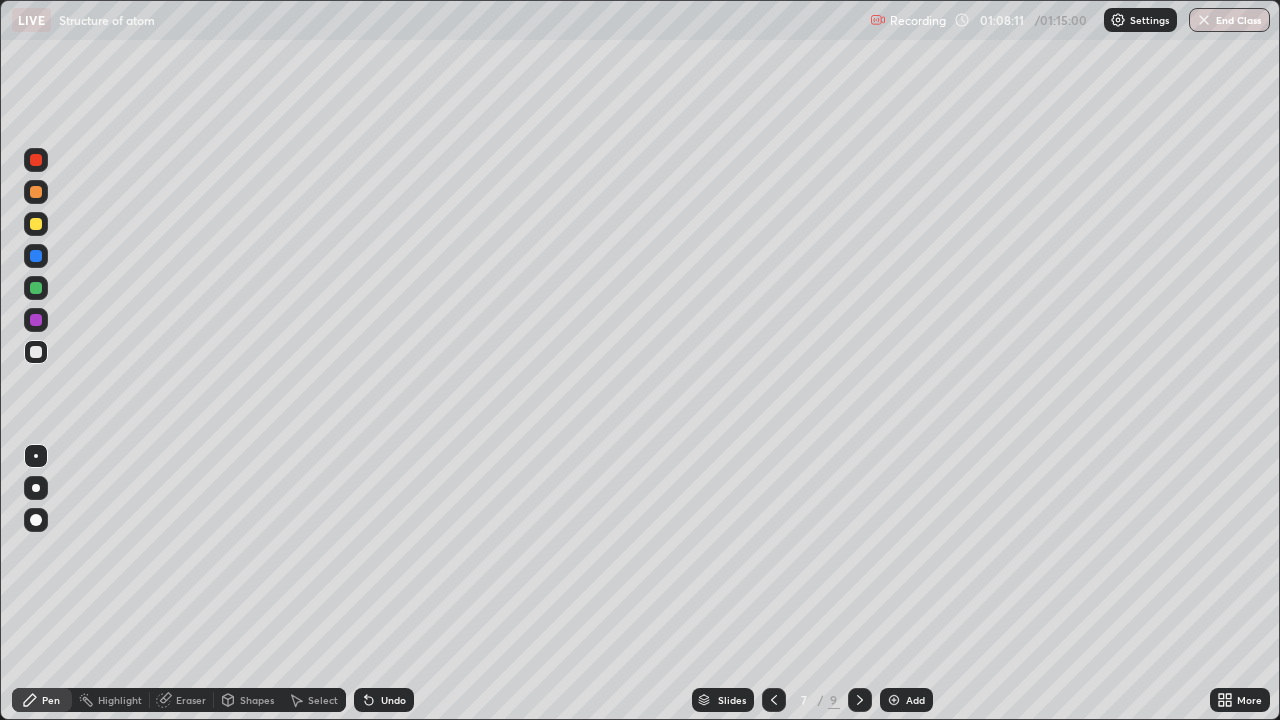 click 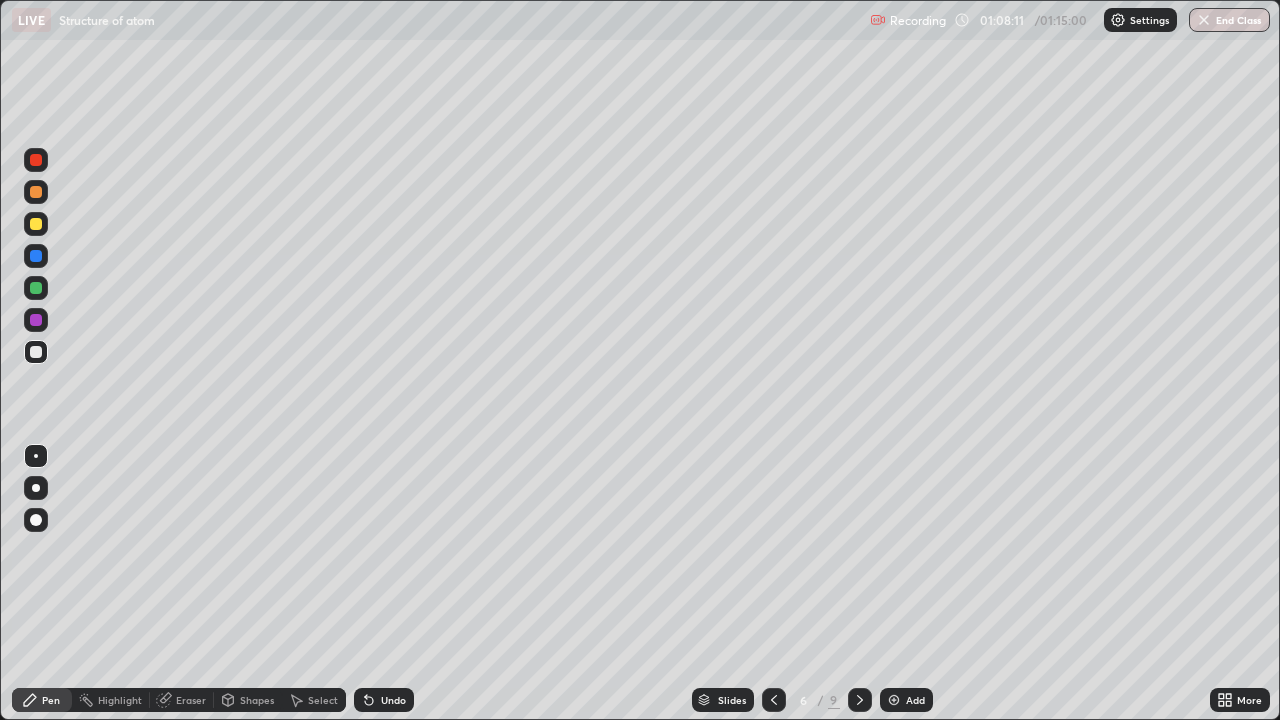click 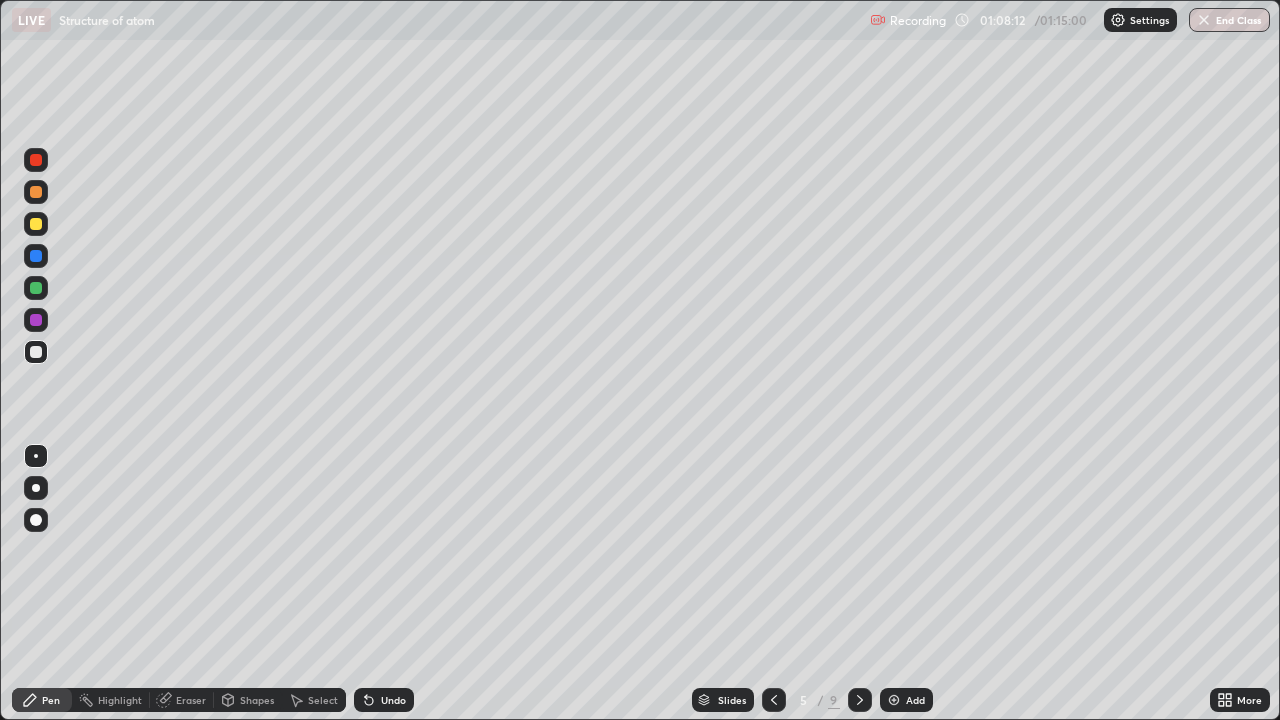 click 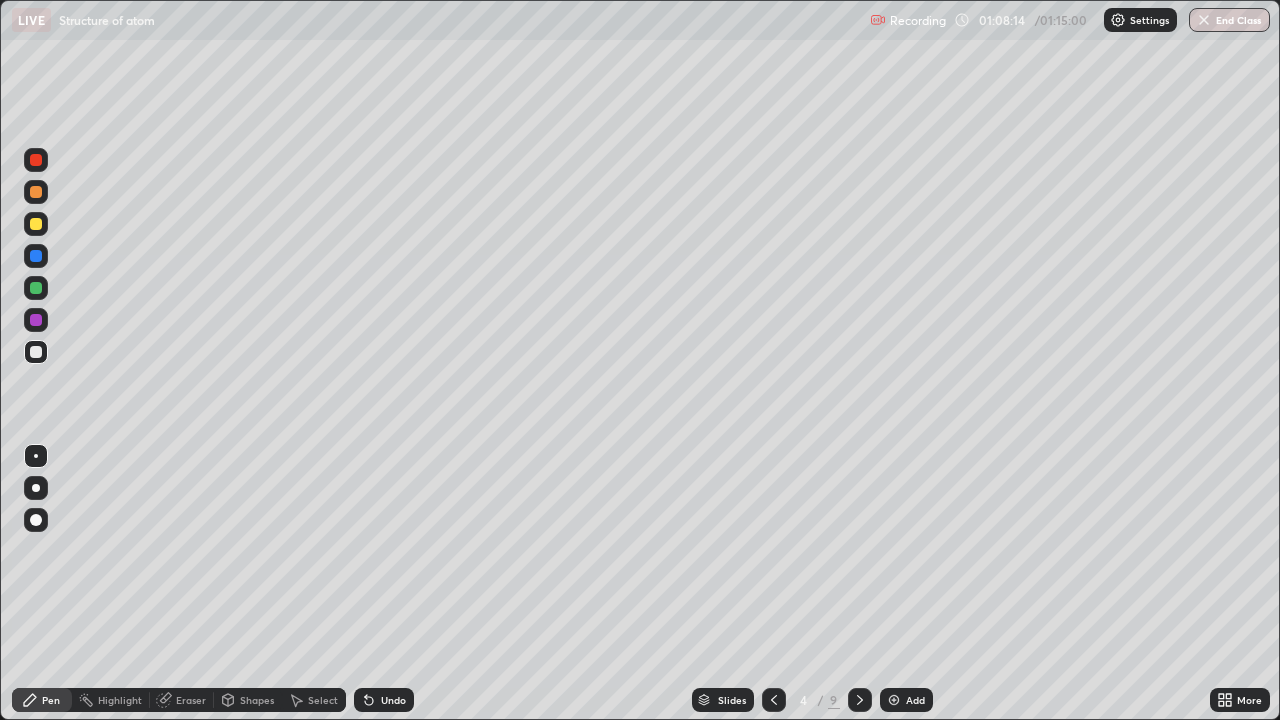 click 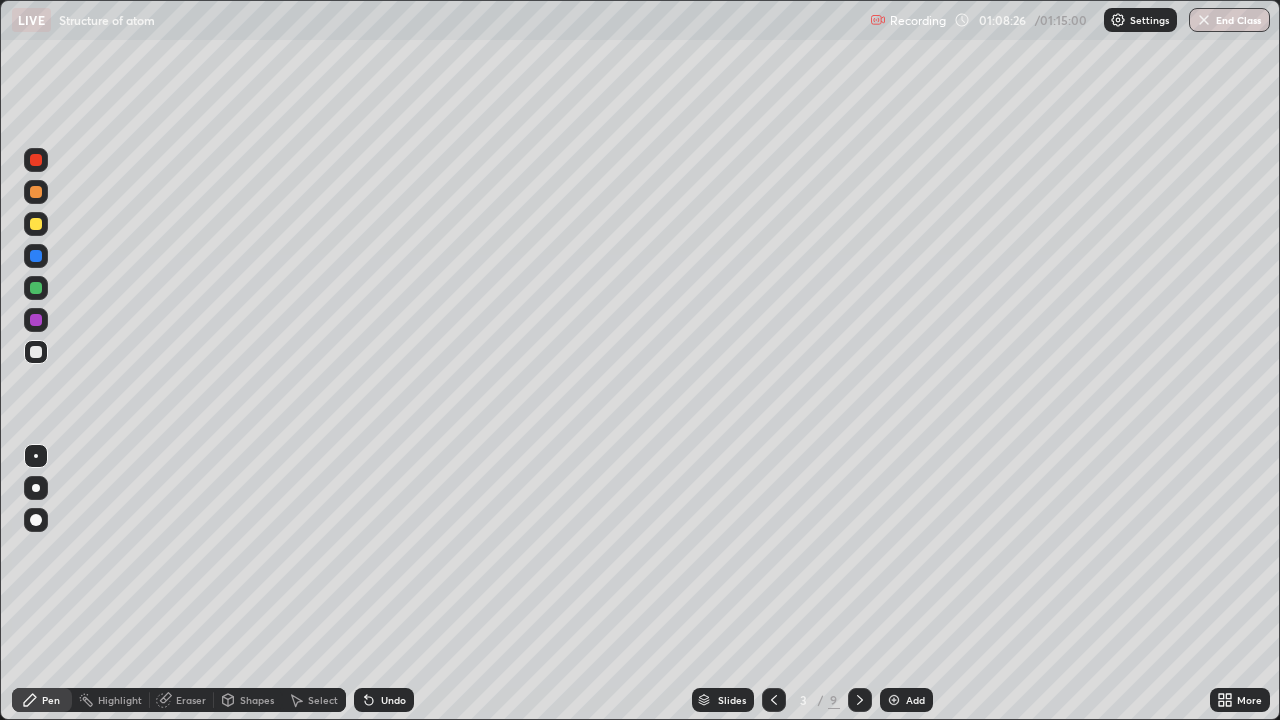 click 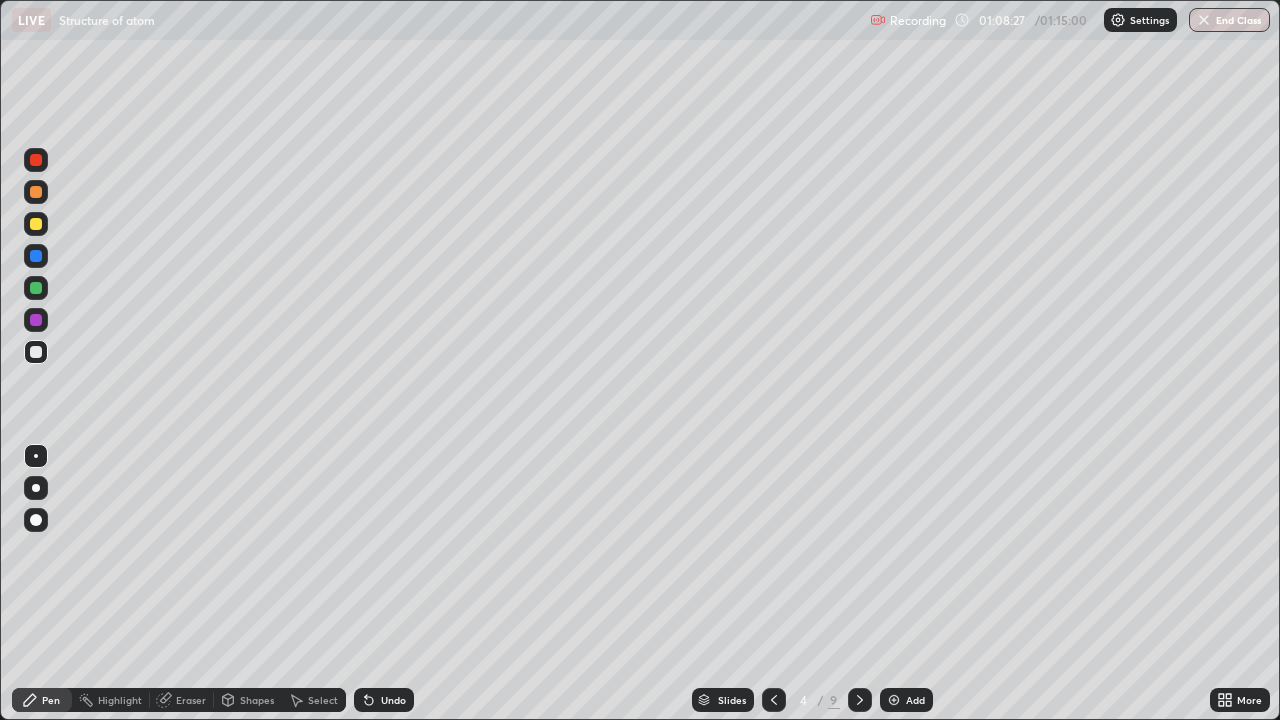 click 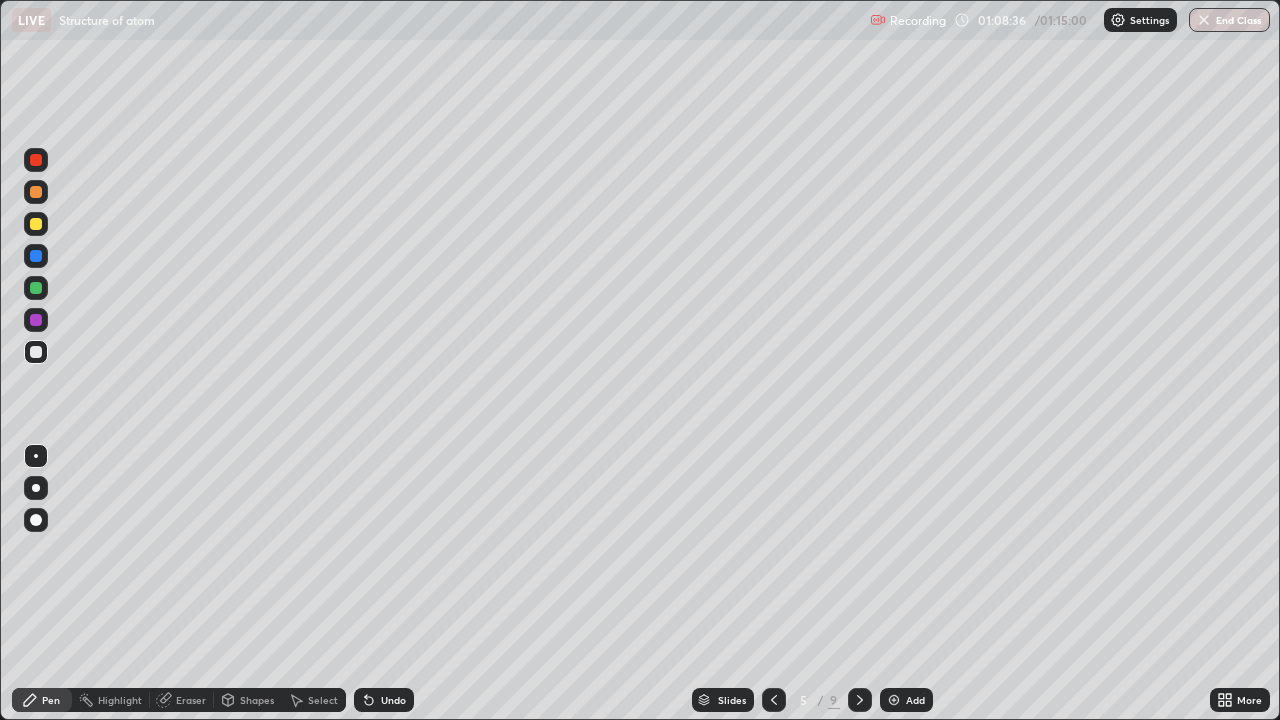 click 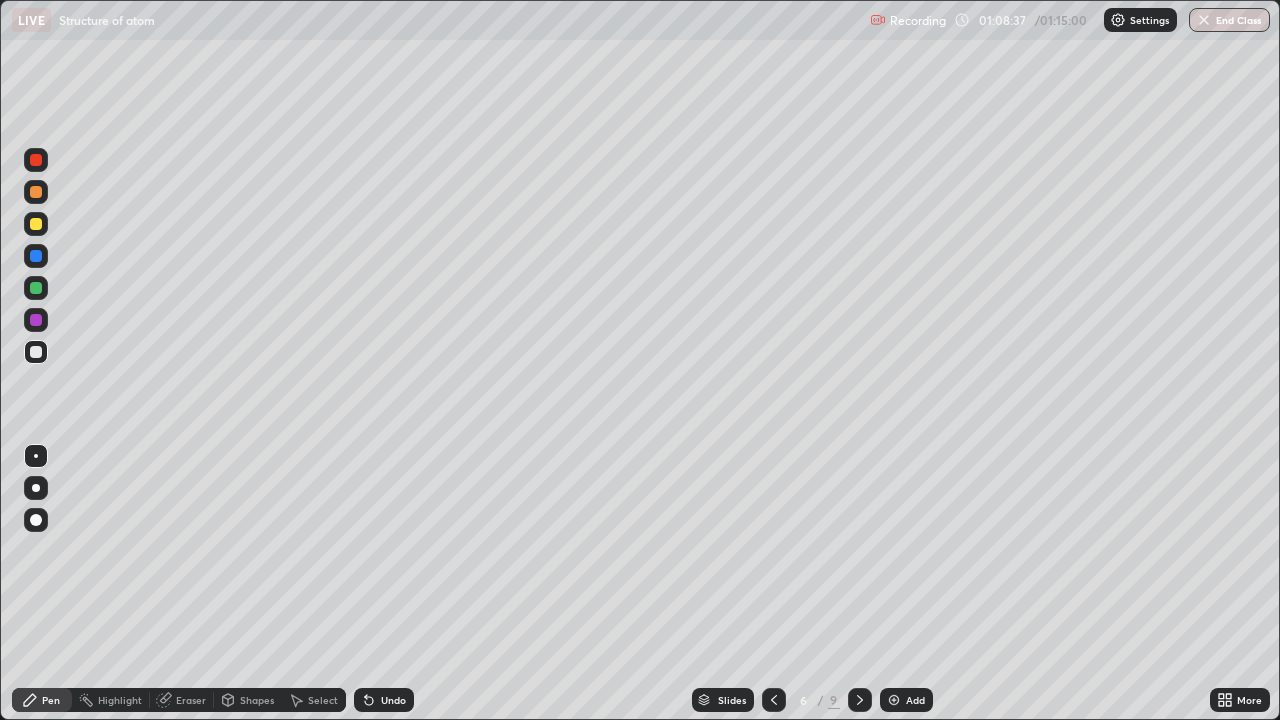 click at bounding box center (860, 700) 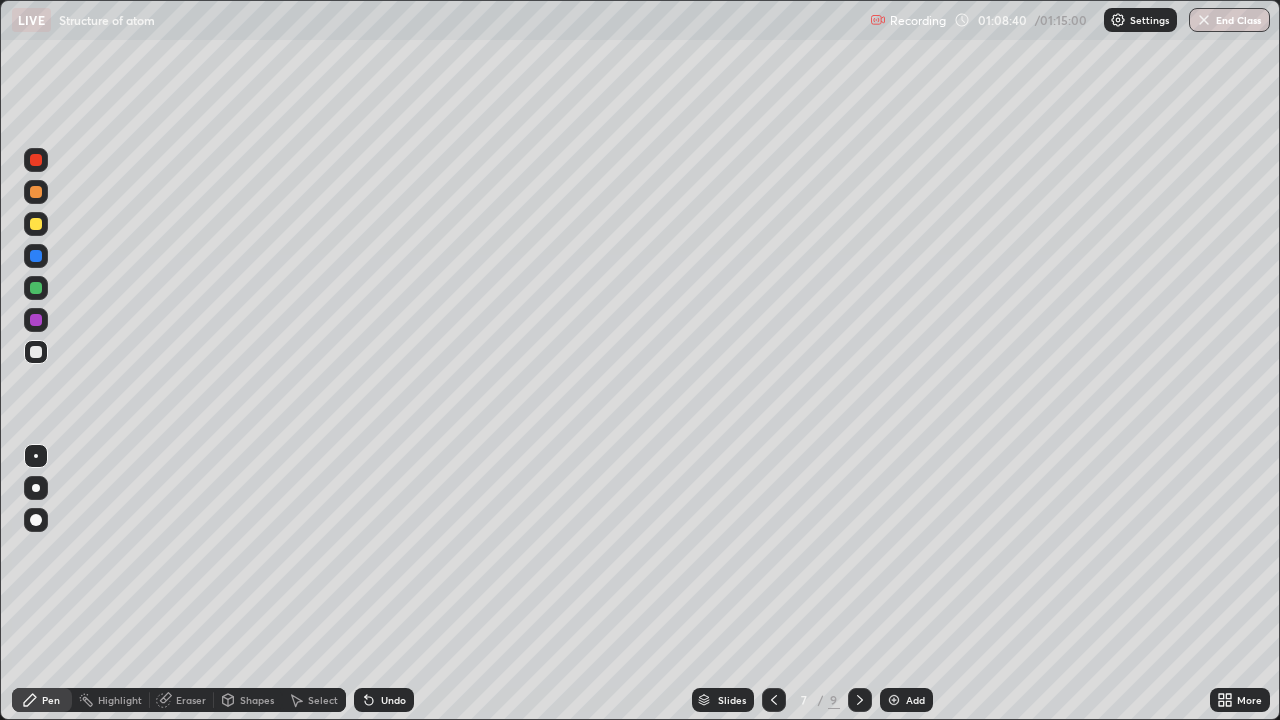 click at bounding box center [860, 700] 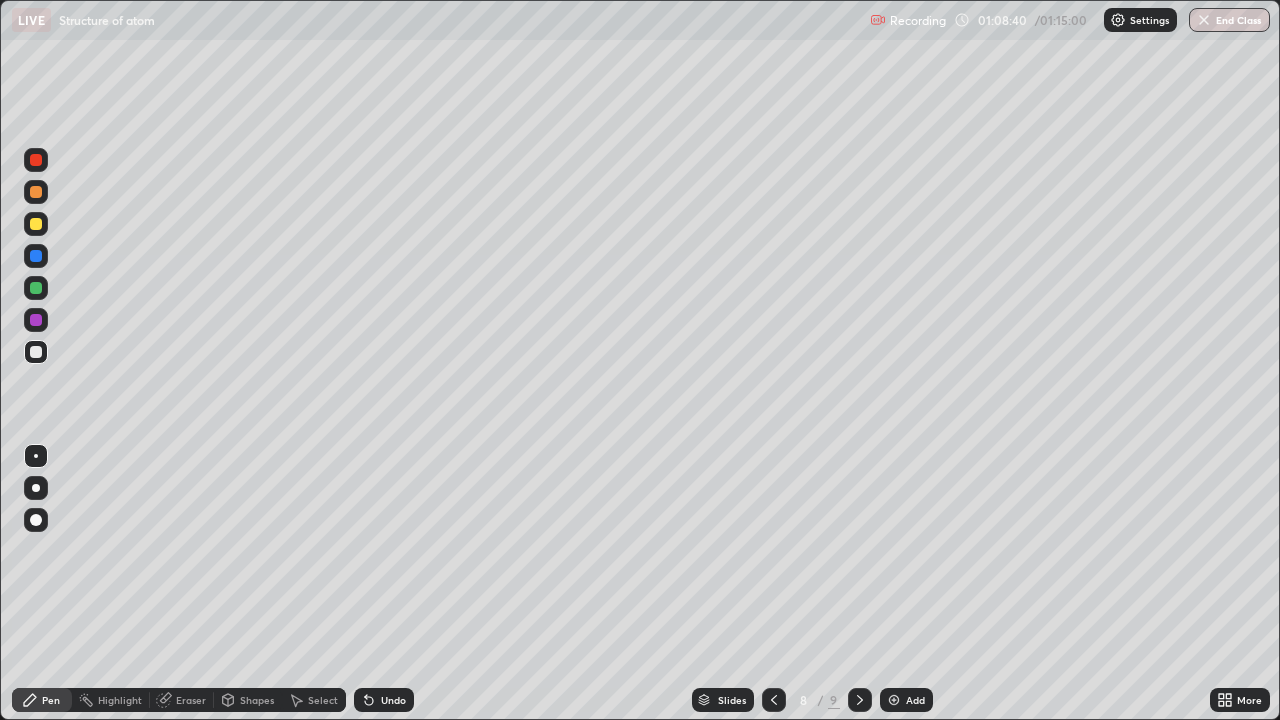 click 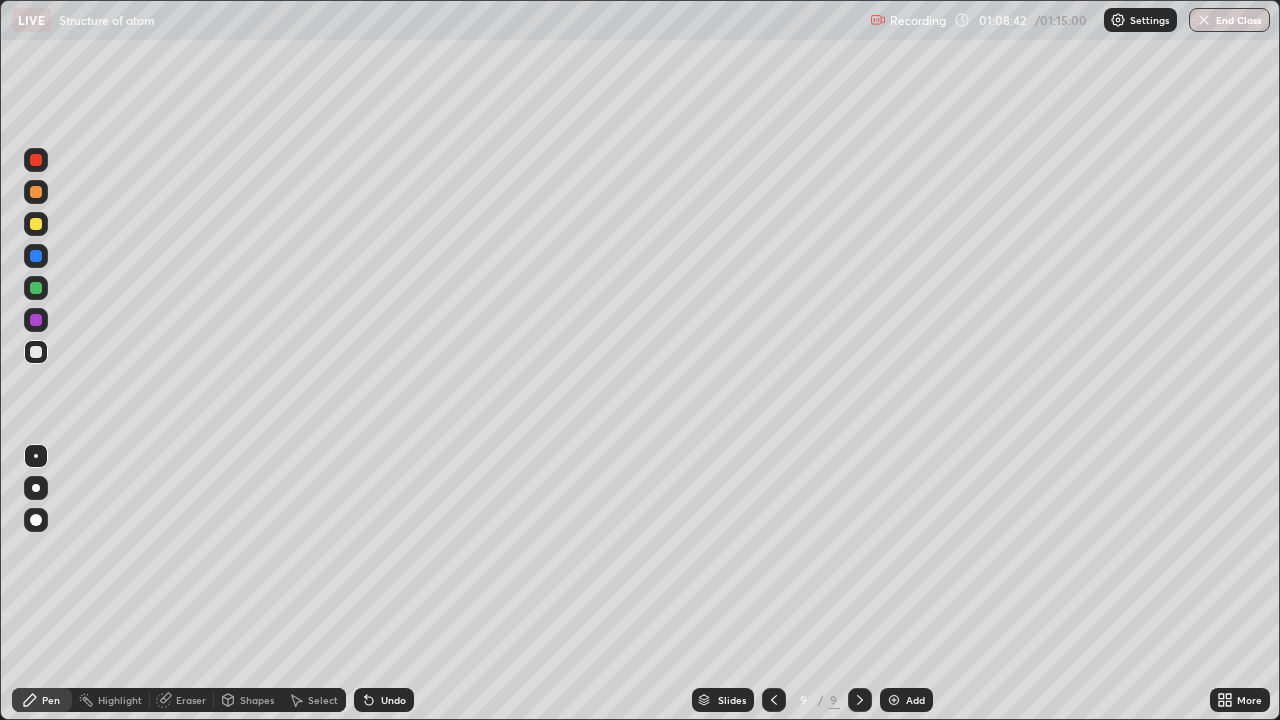 click 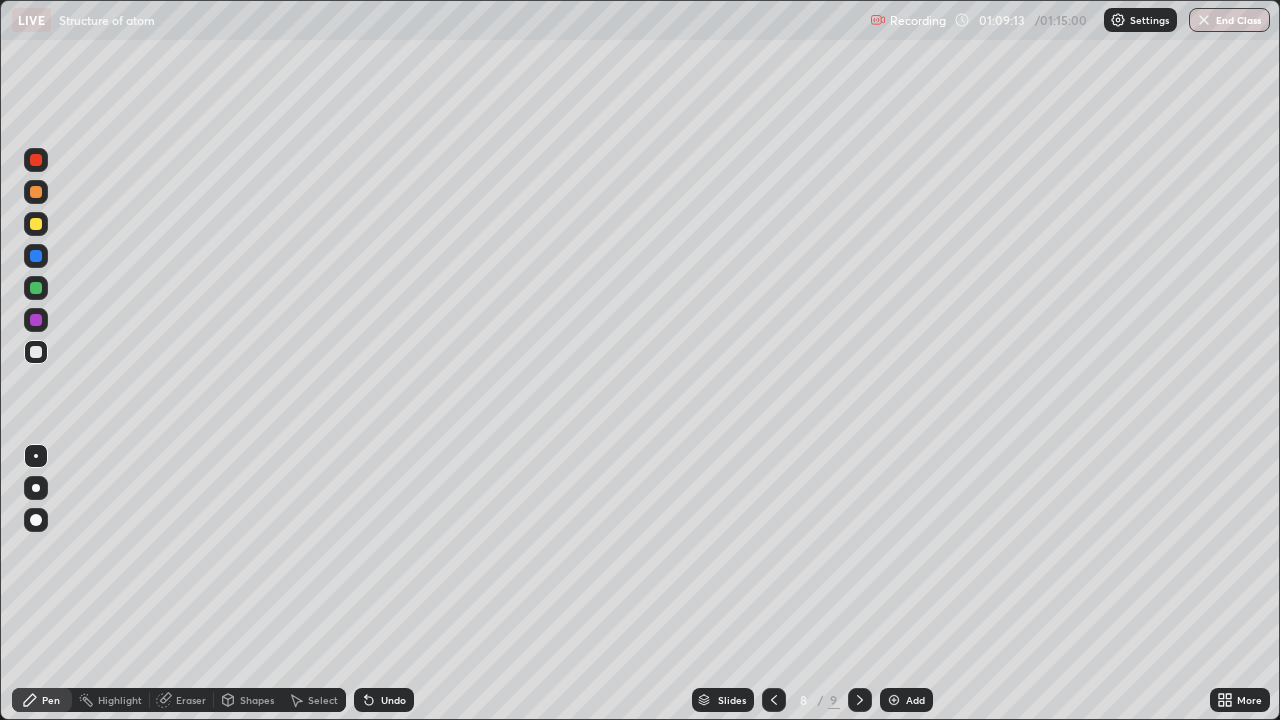 click 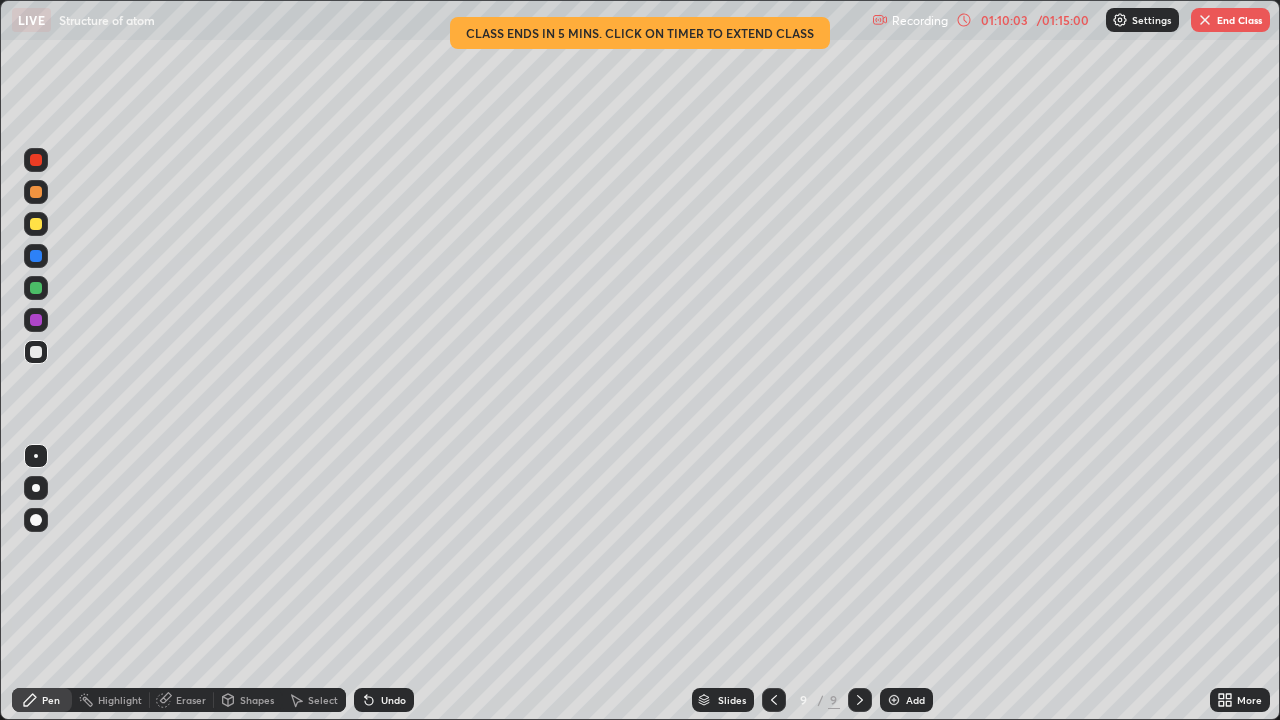 click at bounding box center (1205, 20) 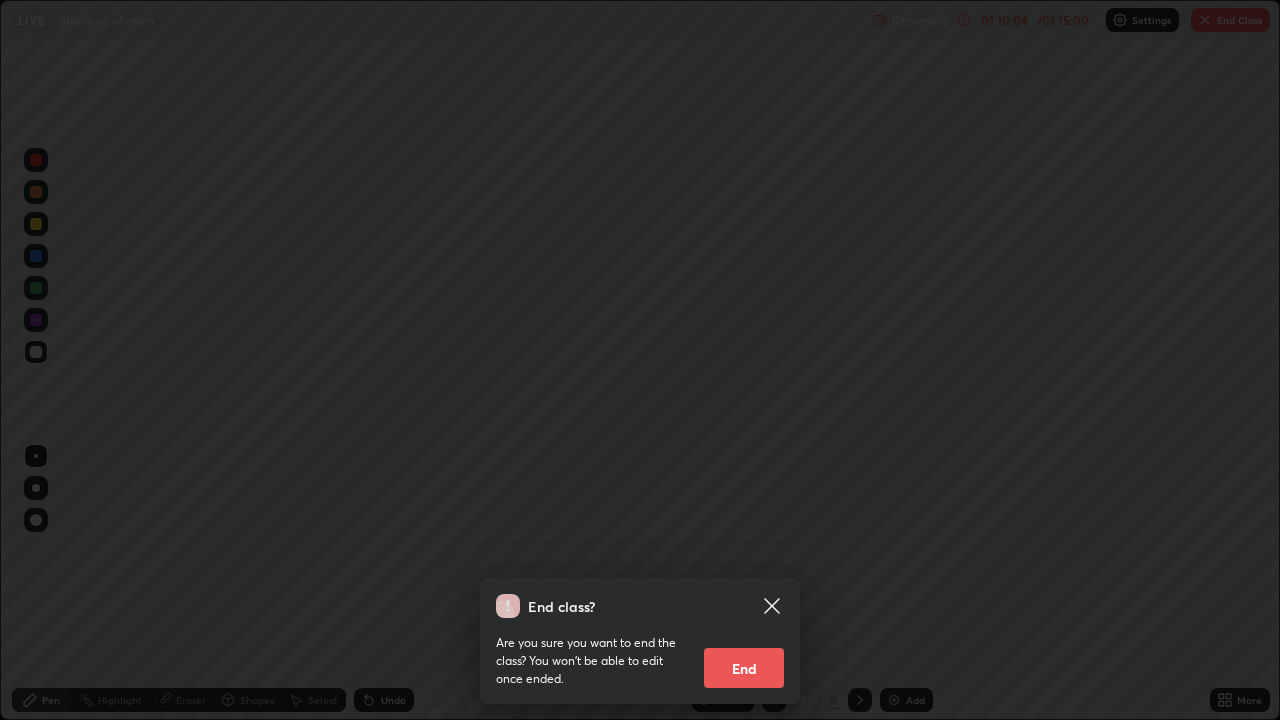 click on "End" at bounding box center (744, 668) 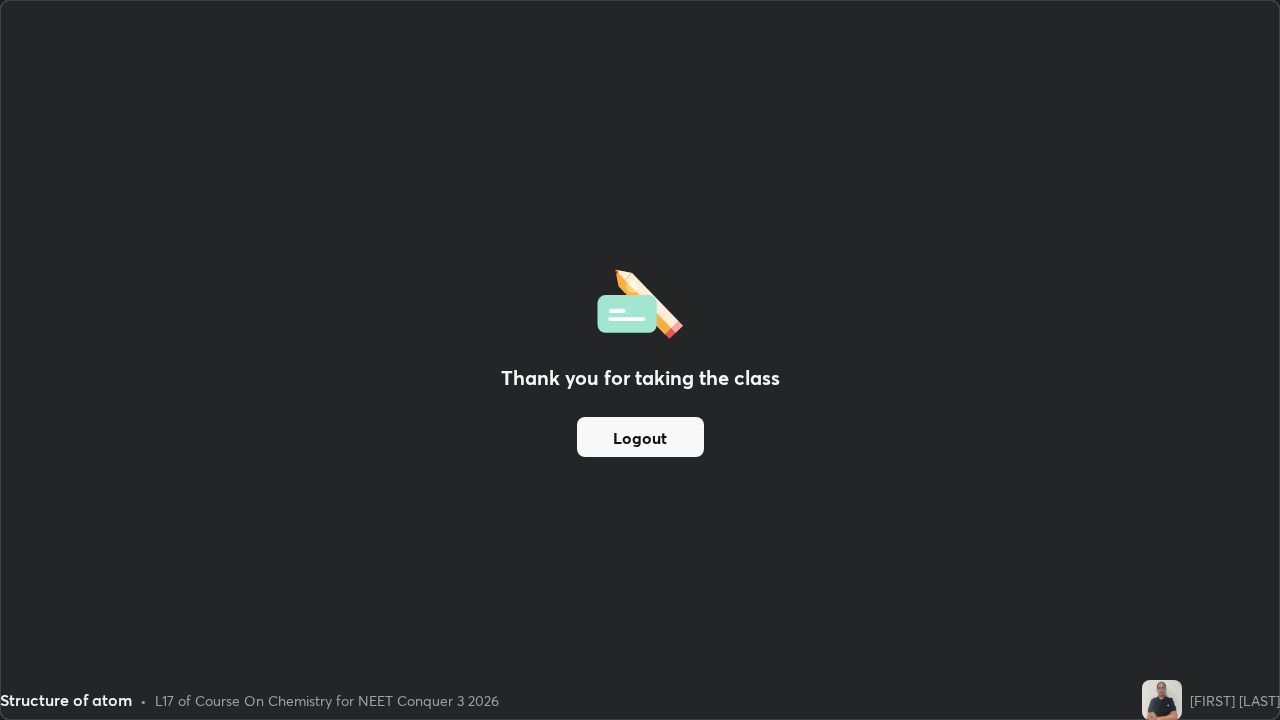 click on "Logout" at bounding box center (640, 437) 